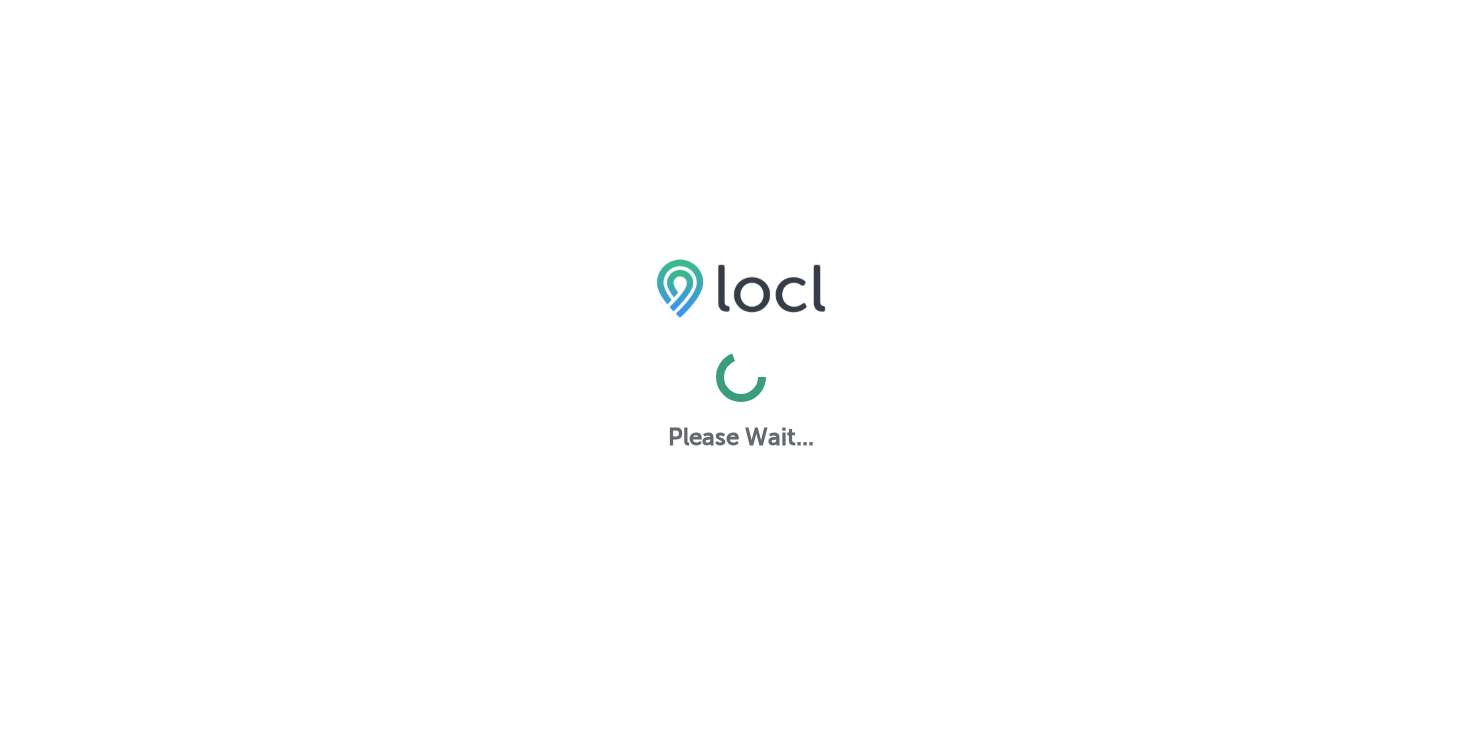 scroll, scrollTop: 0, scrollLeft: 0, axis: both 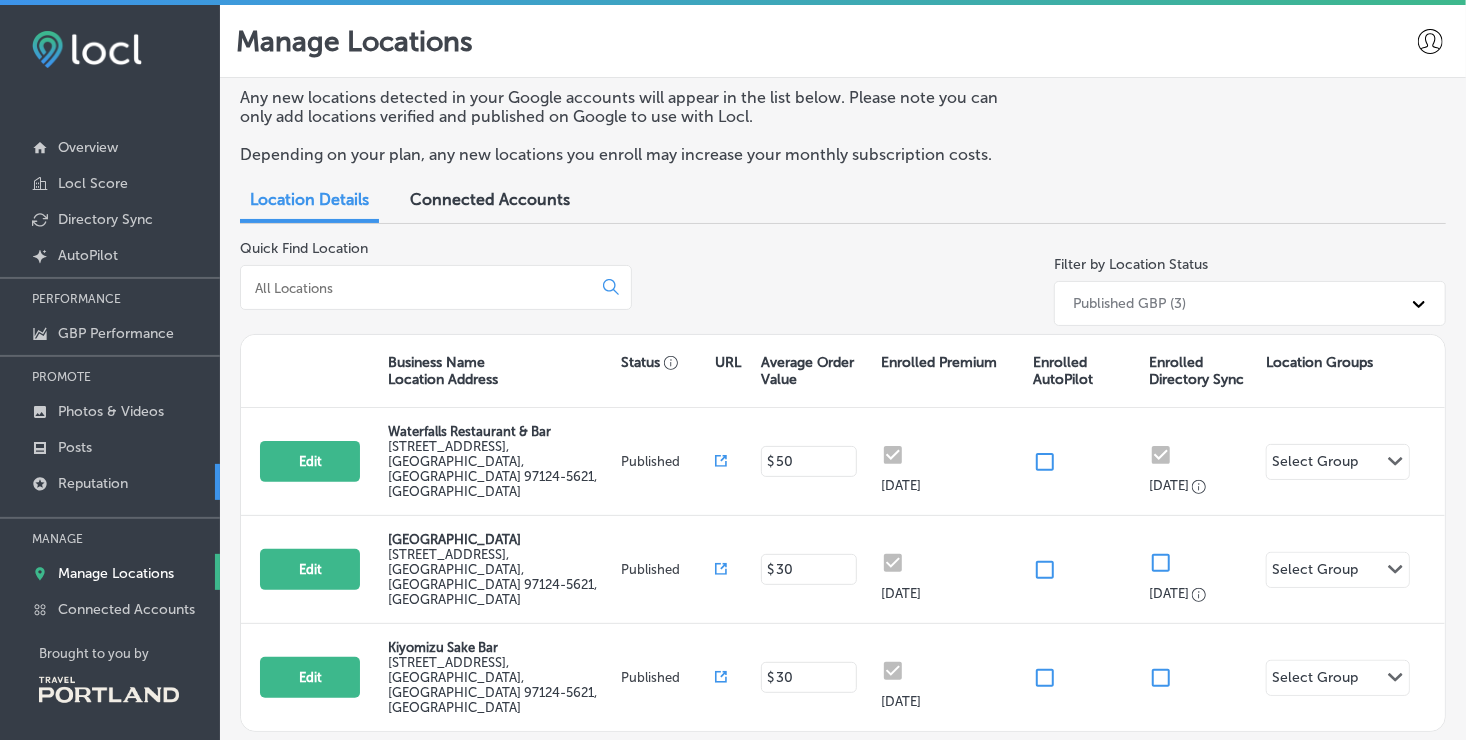 click on "Reputation" at bounding box center [93, 483] 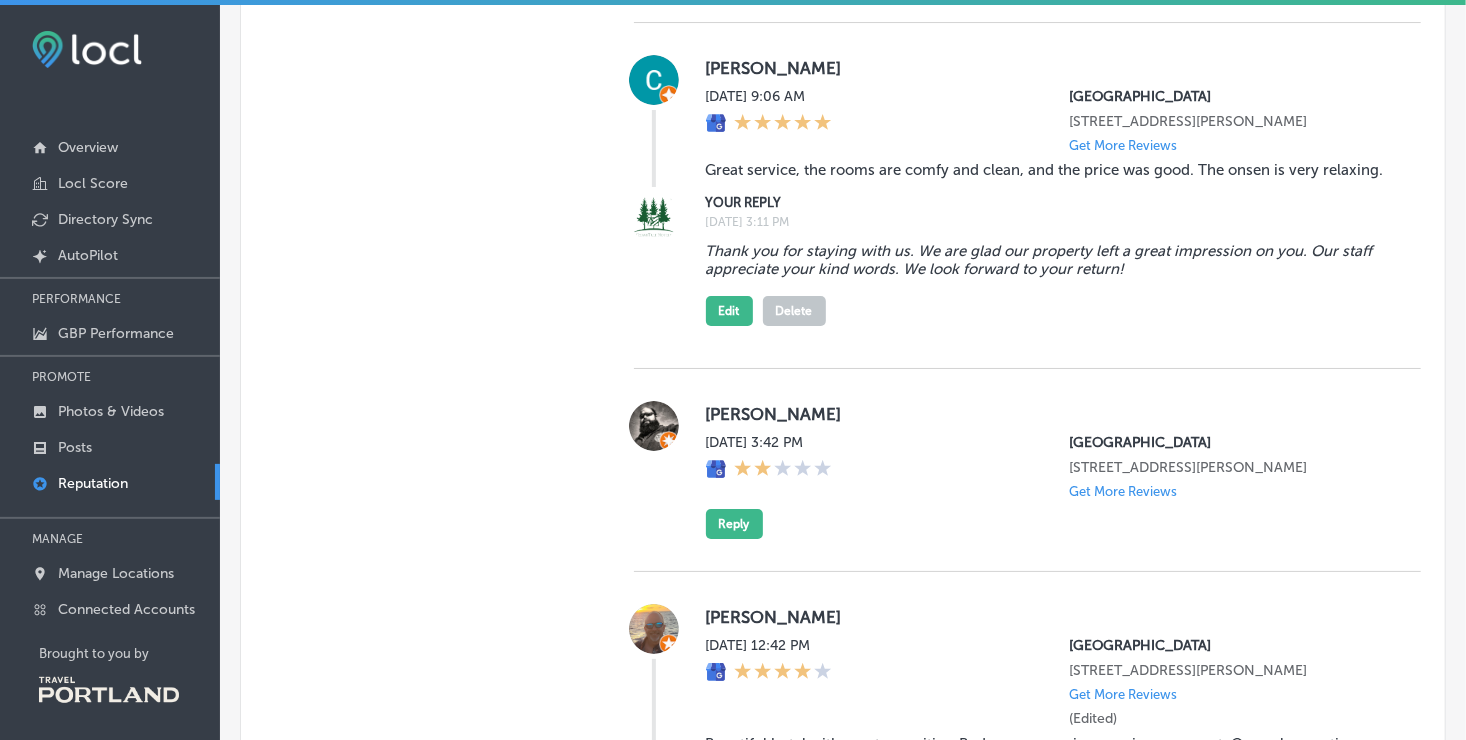 scroll, scrollTop: 3475, scrollLeft: 0, axis: vertical 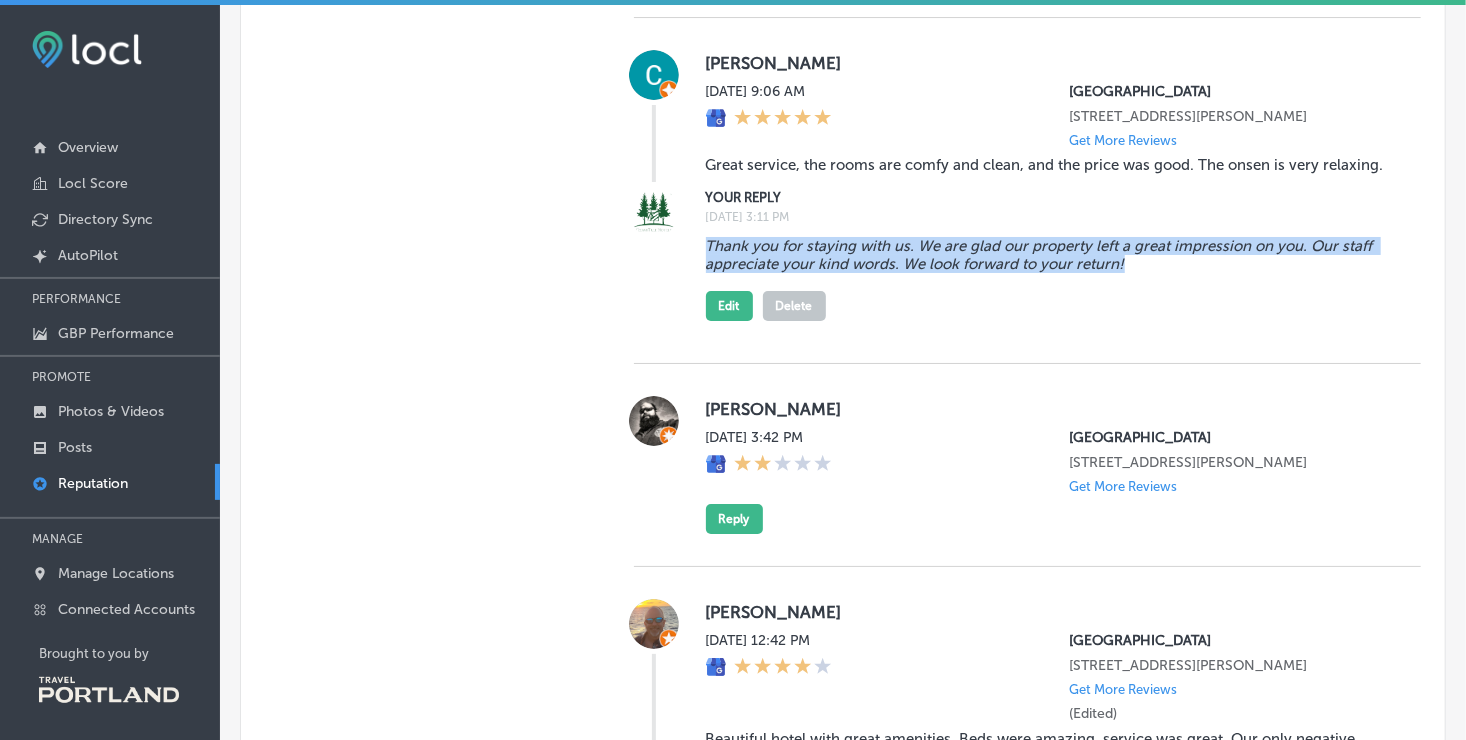 drag, startPoint x: 702, startPoint y: 415, endPoint x: 1144, endPoint y: 428, distance: 442.19113 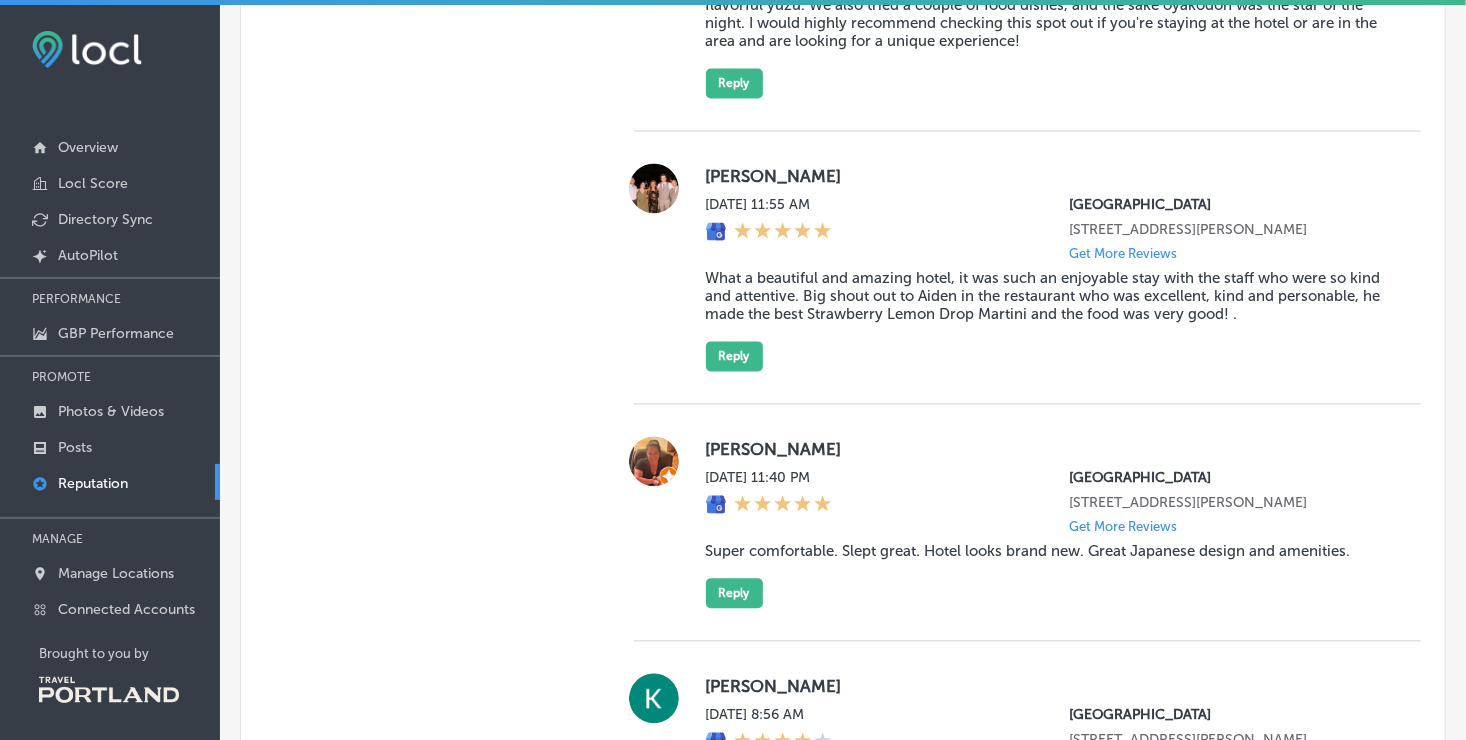 scroll, scrollTop: 1978, scrollLeft: 0, axis: vertical 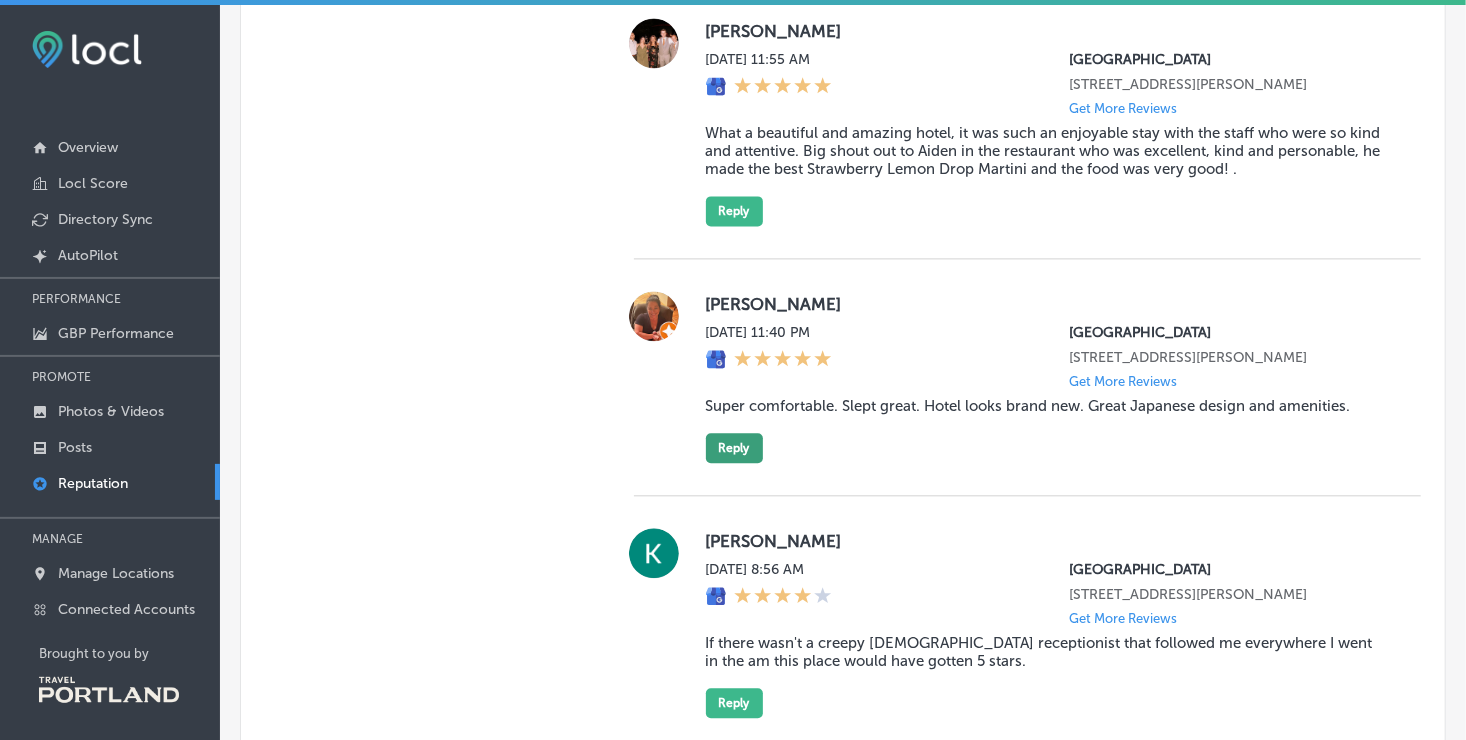 click on "Reply" at bounding box center (734, 448) 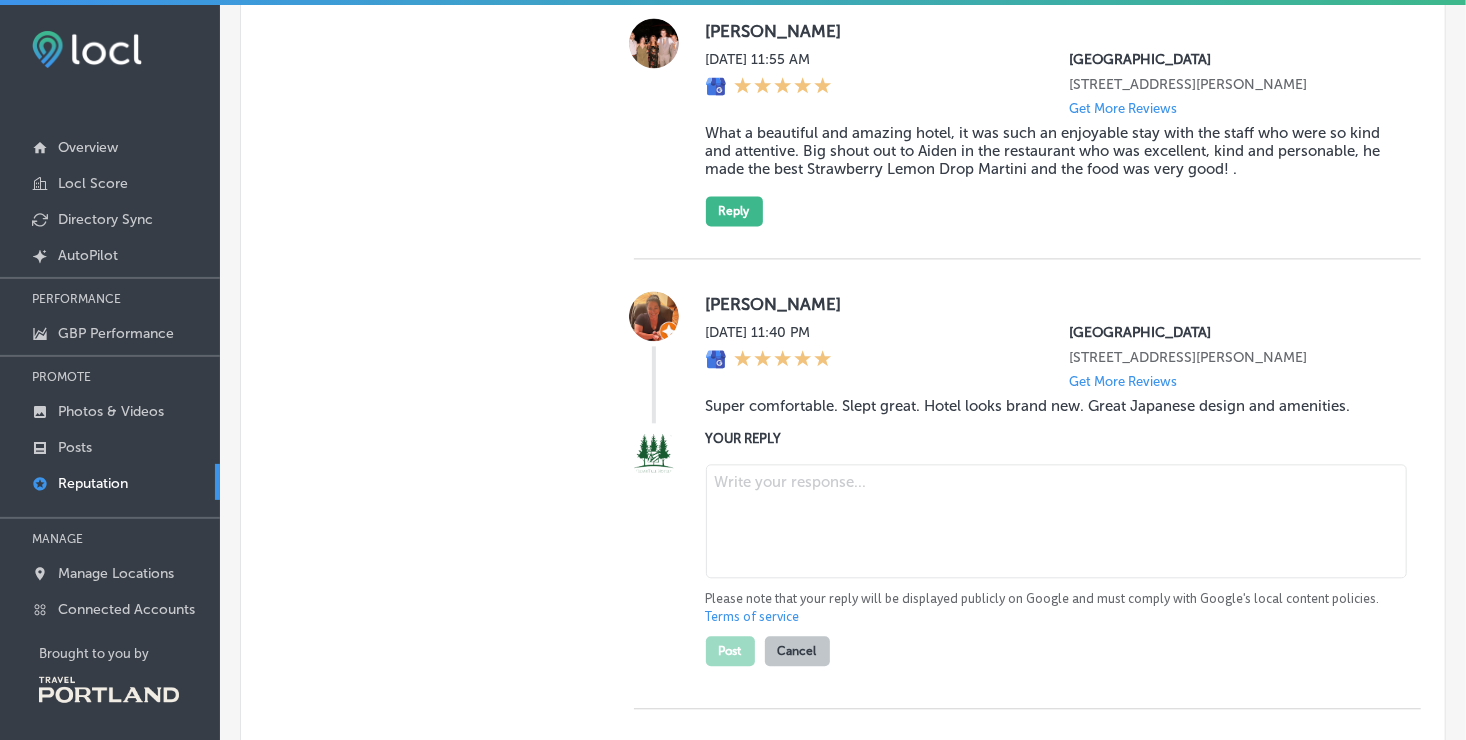 paste on "Thank you for staying with us. We are glad our property left a great impression on you. Our staff appreciate your kind words. We look forward to your return!" 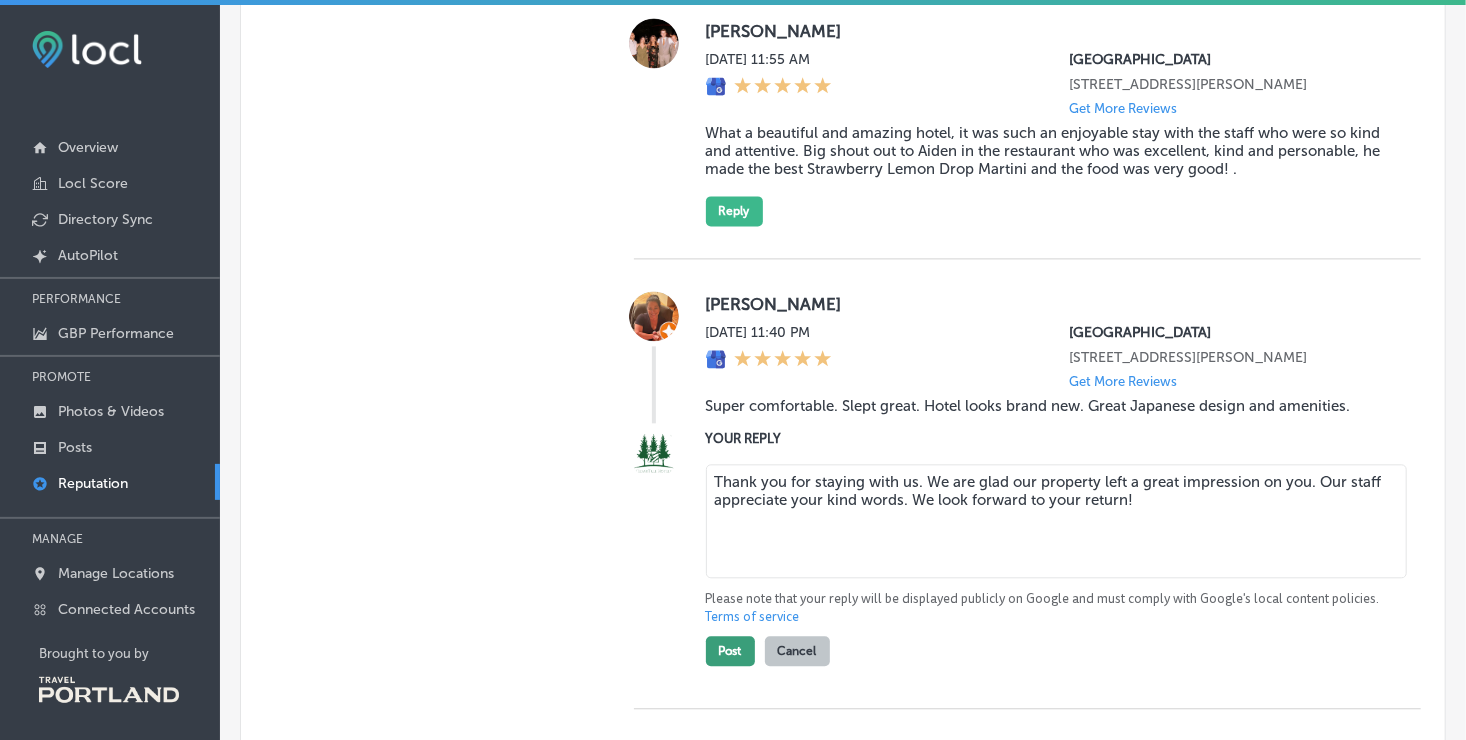 type on "Thank you for staying with us. We are glad our property left a great impression on you. Our staff appreciate your kind words. We look forward to your return!" 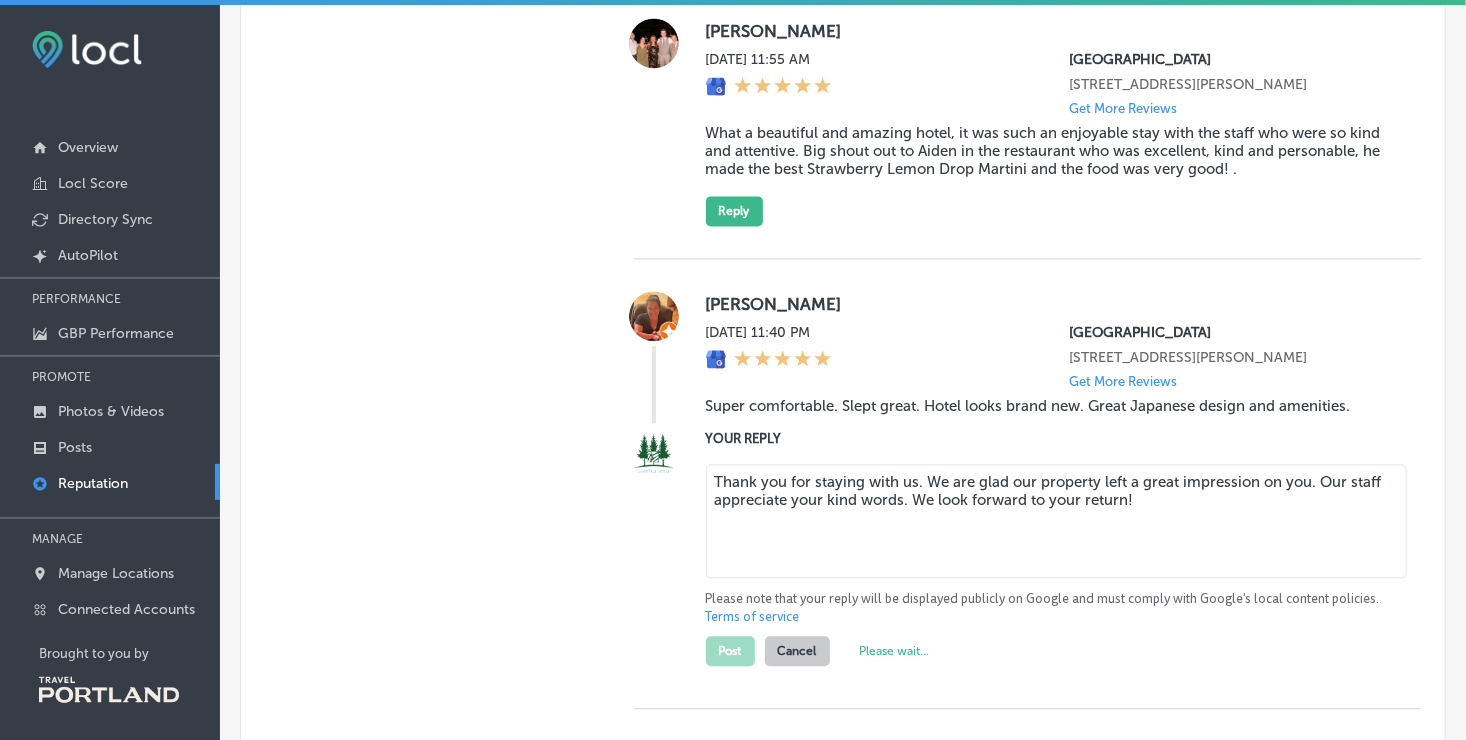 type on "x" 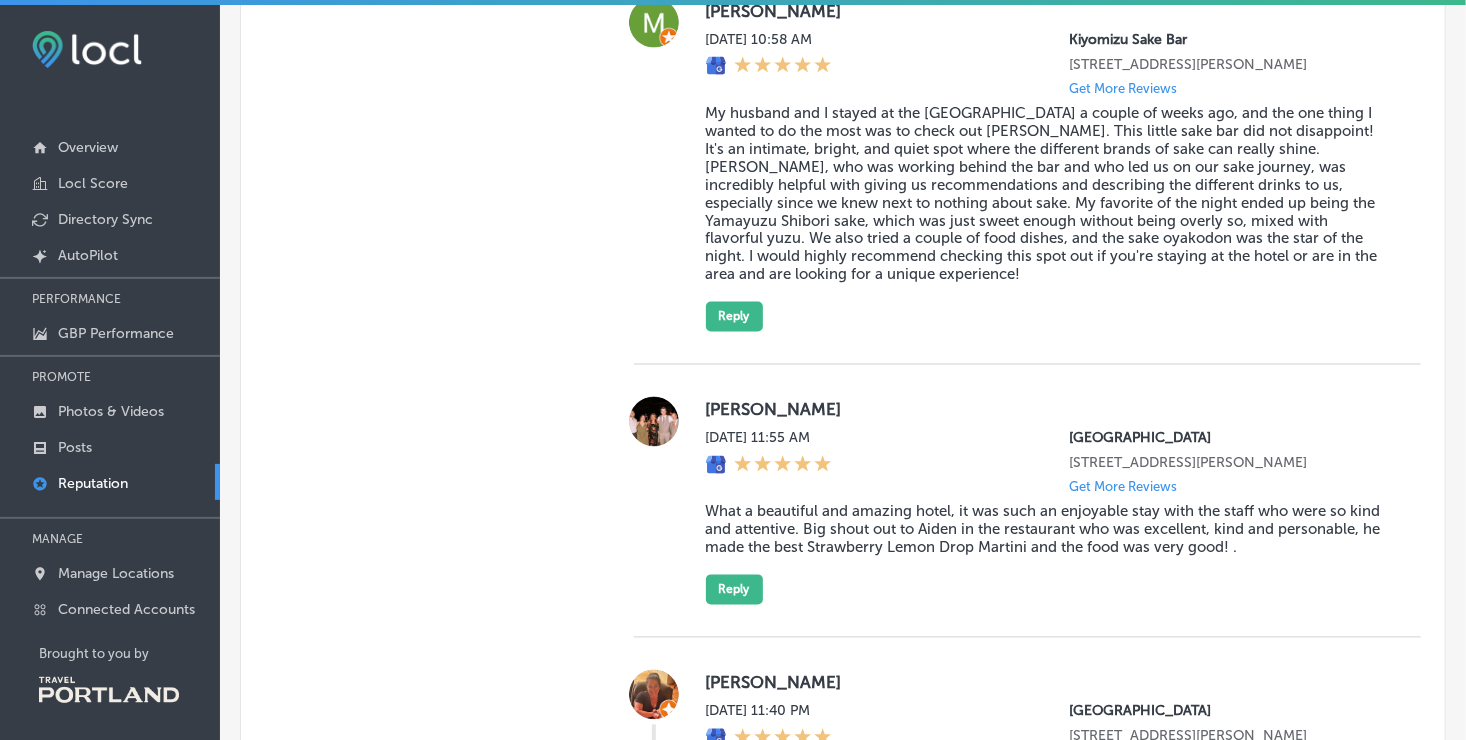 scroll, scrollTop: 1598, scrollLeft: 0, axis: vertical 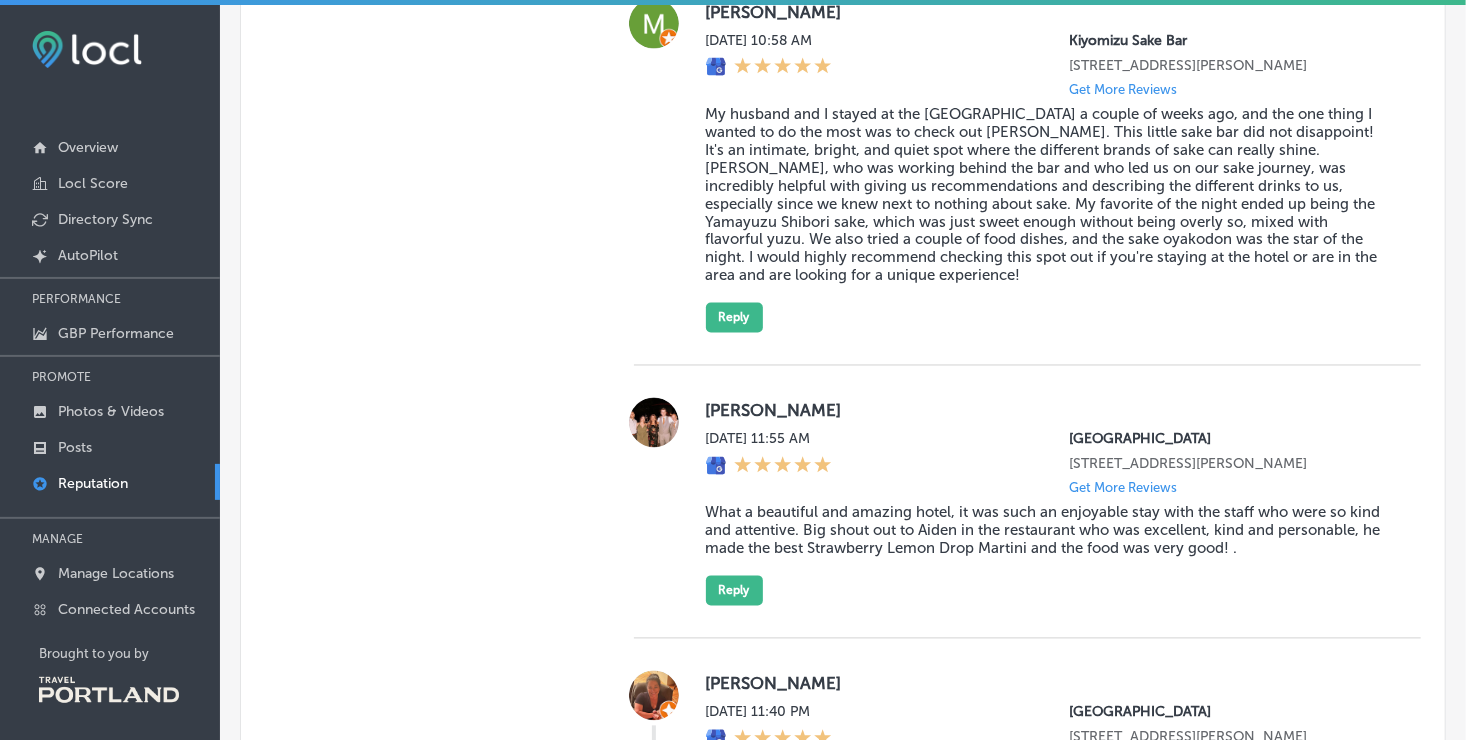 click at bounding box center [654, 423] 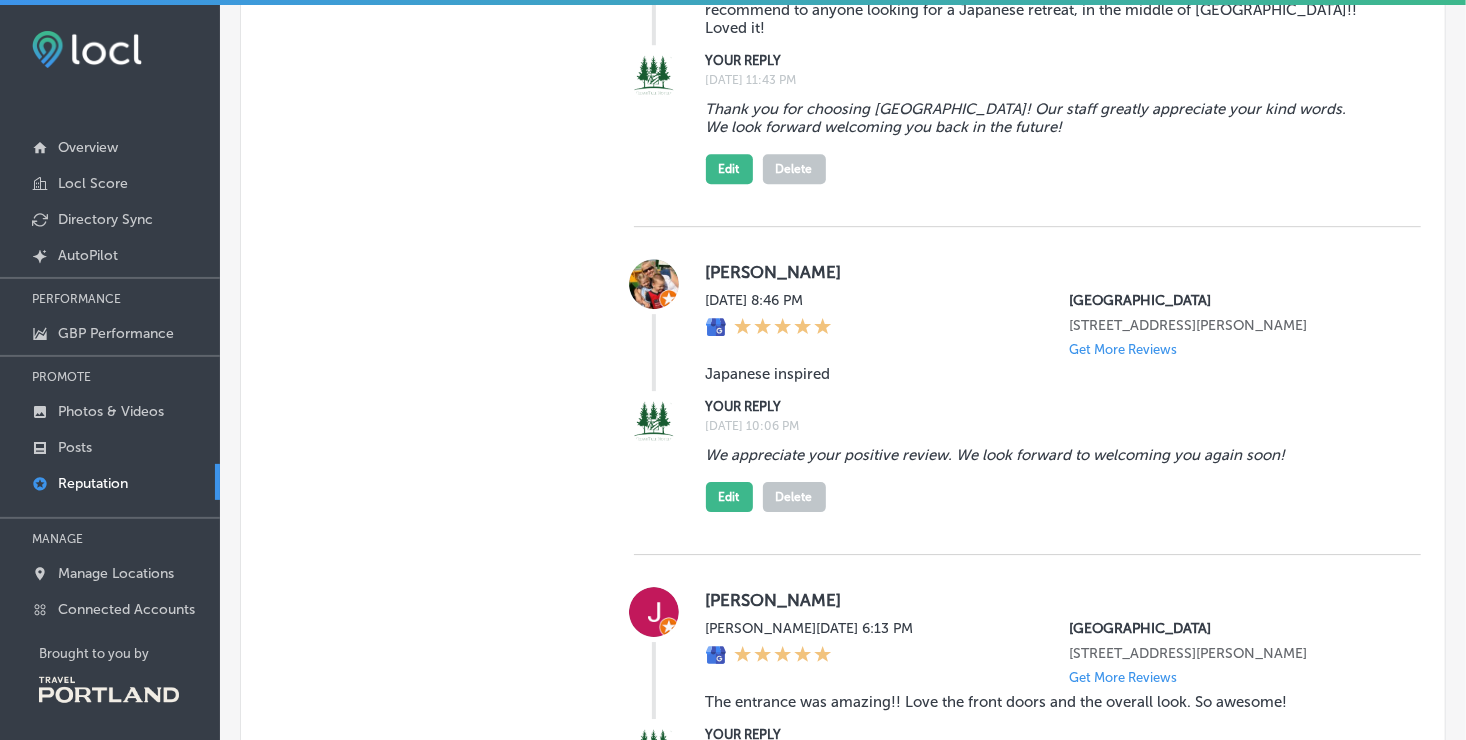 scroll, scrollTop: 6475, scrollLeft: 0, axis: vertical 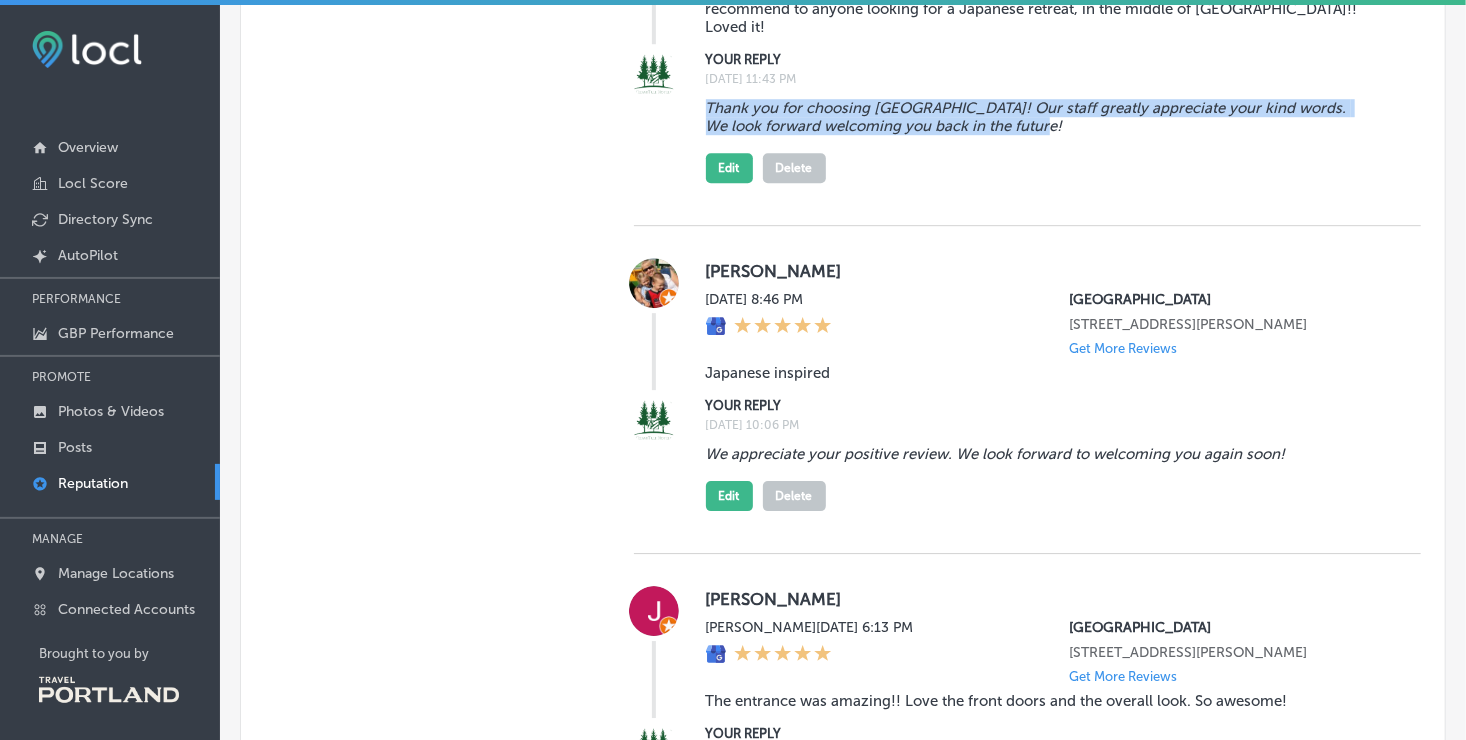 drag, startPoint x: 701, startPoint y: 409, endPoint x: 1083, endPoint y: 436, distance: 382.953 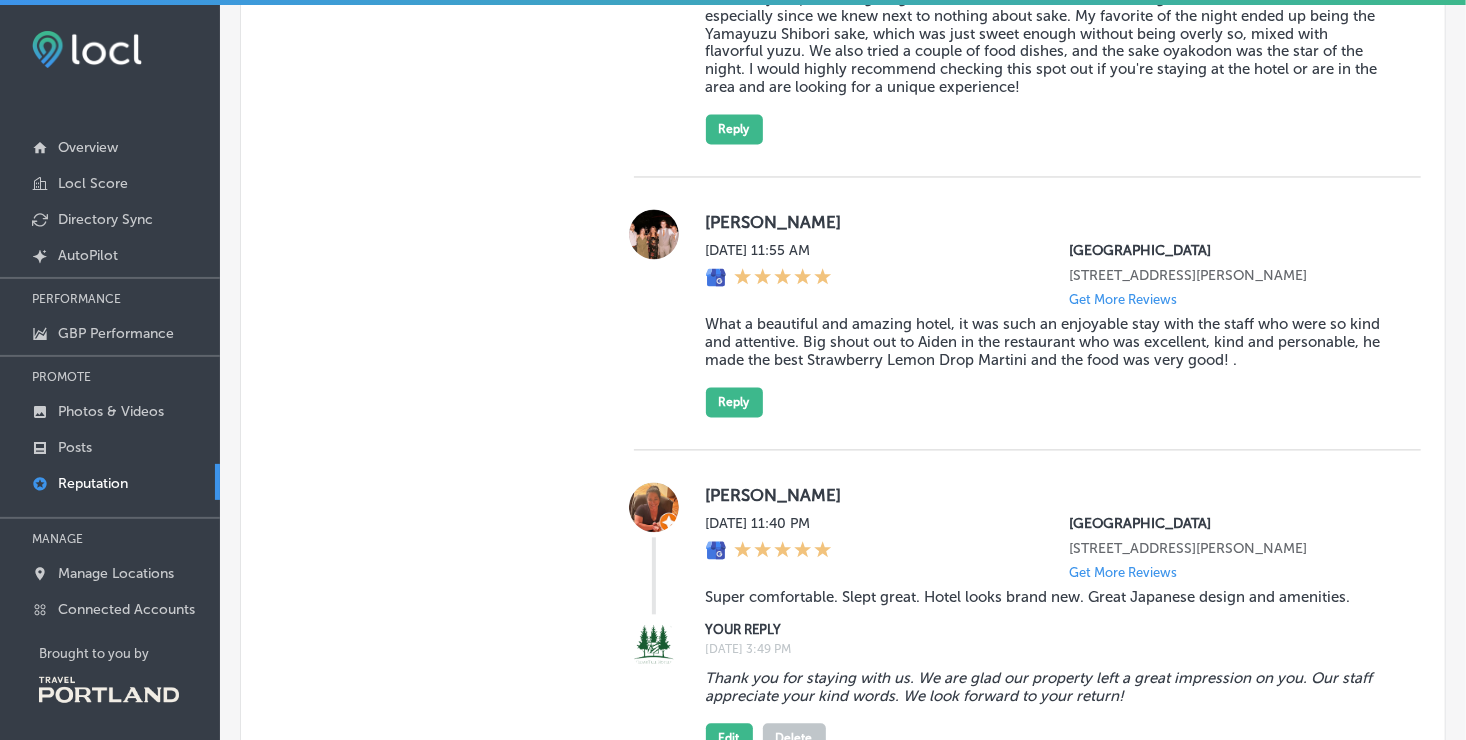 scroll, scrollTop: 1787, scrollLeft: 0, axis: vertical 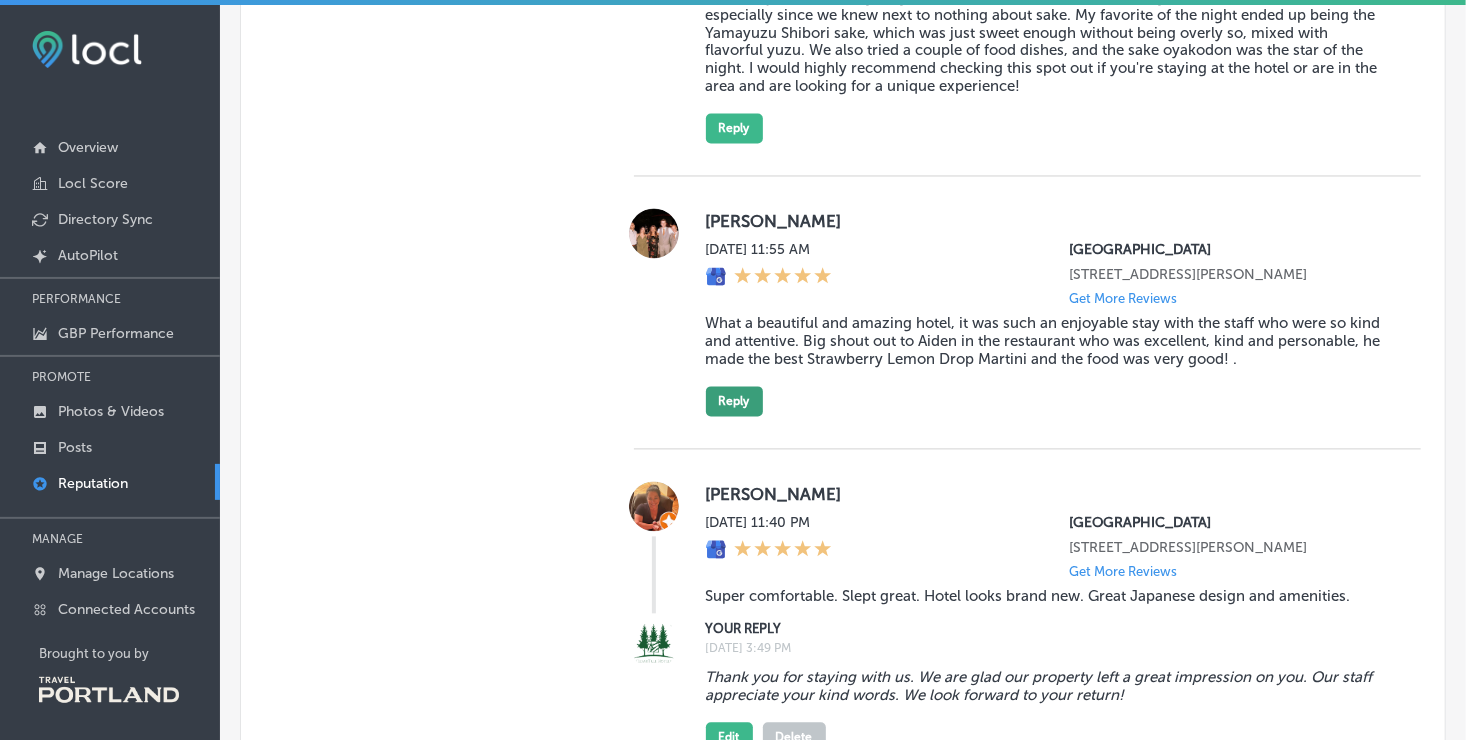click on "Reply" at bounding box center [734, 402] 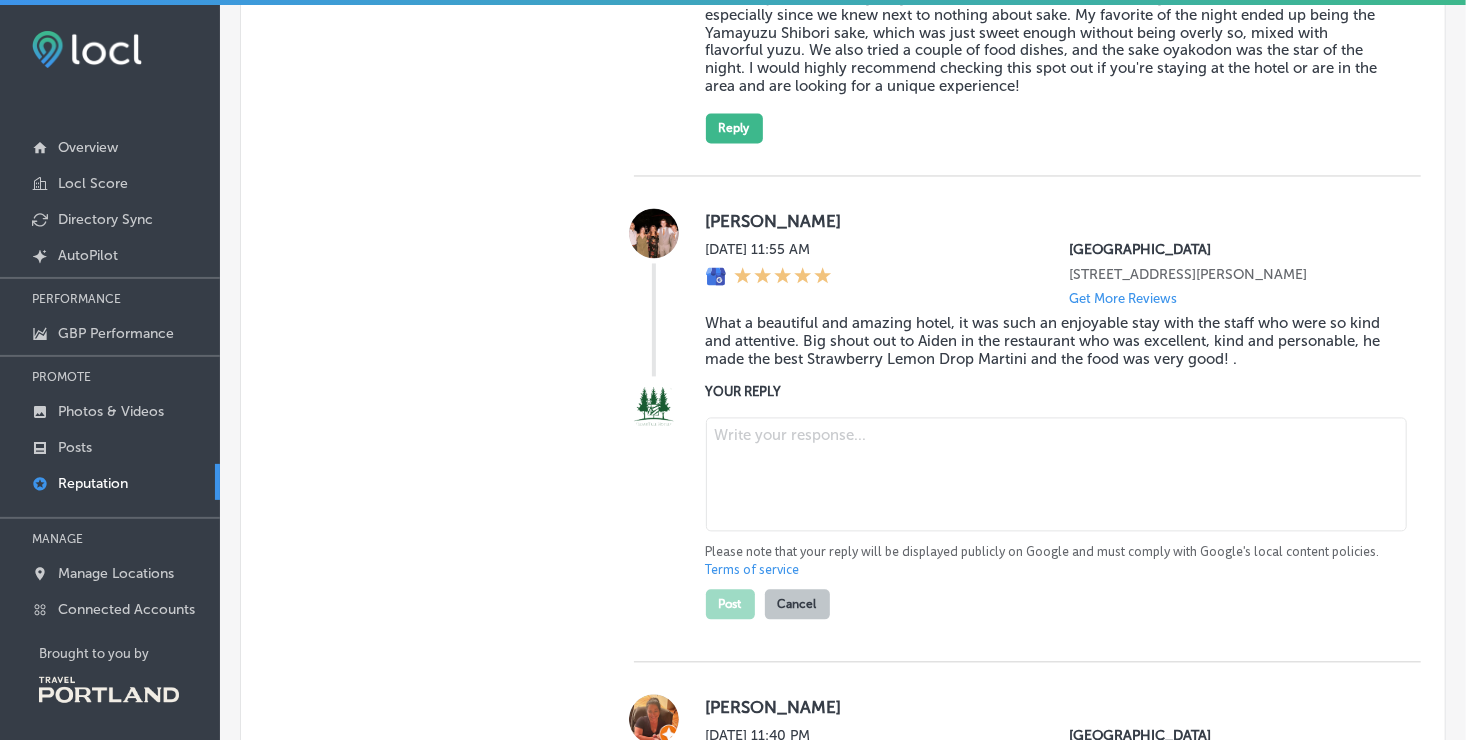 click at bounding box center [1056, 475] 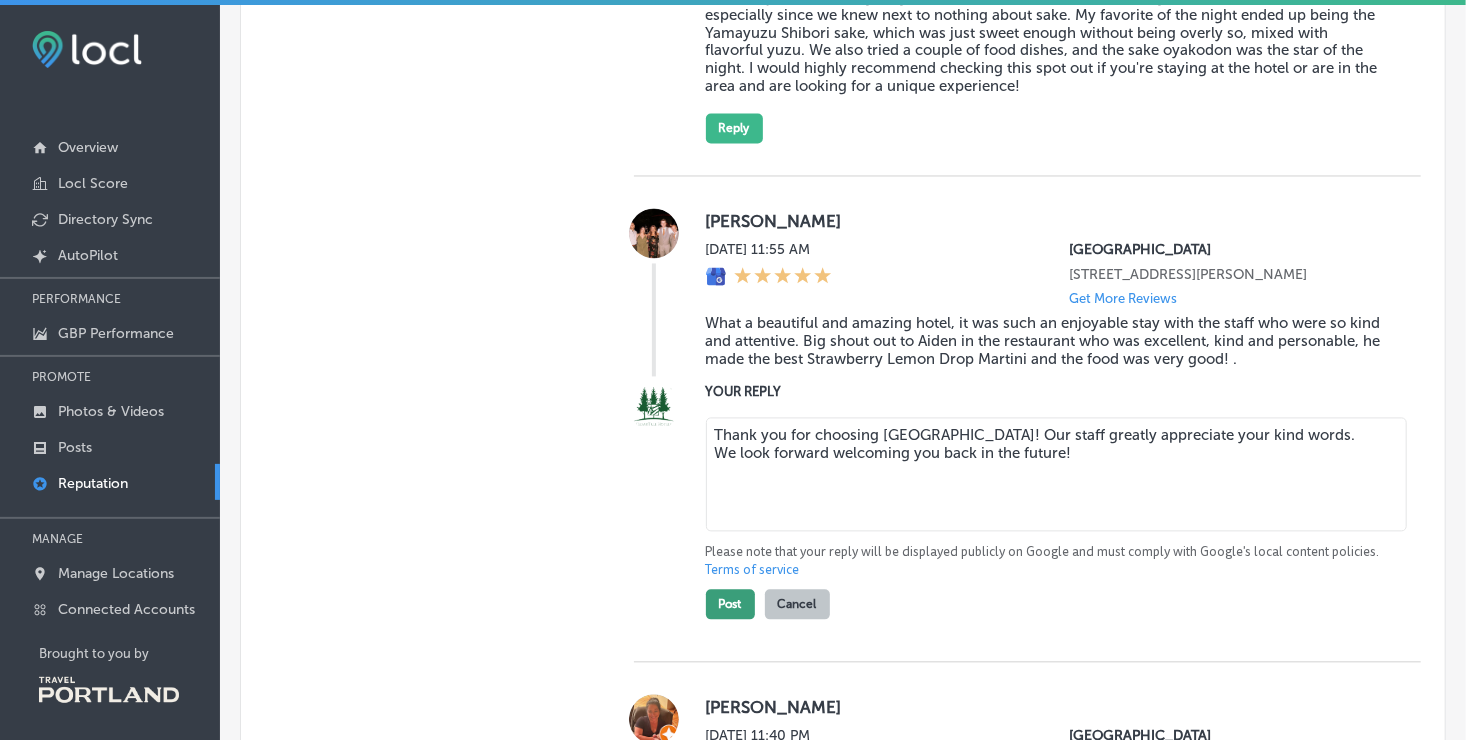 type on "Thank you for choosing [GEOGRAPHIC_DATA]! Our staff greatly appreciate your kind words.
We look forward welcoming you back in the future!" 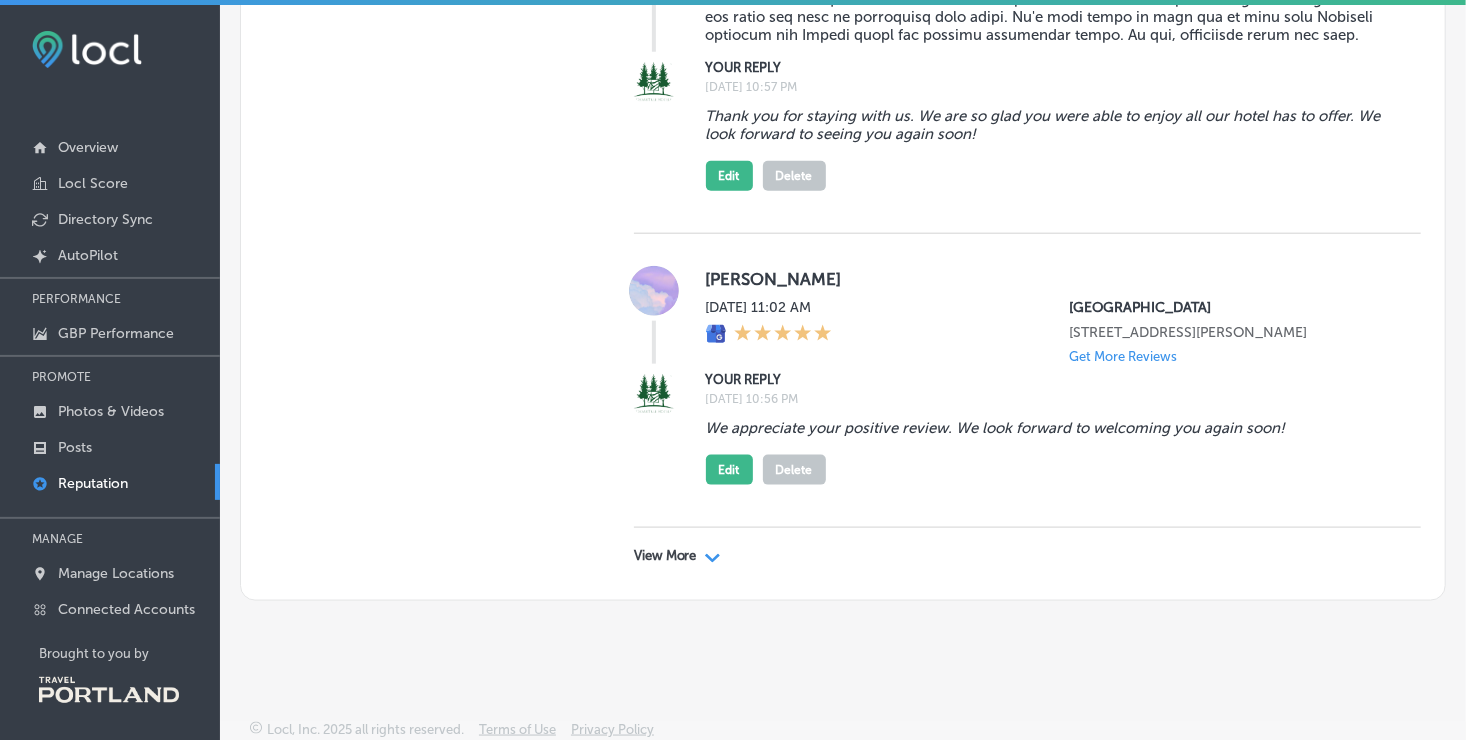 scroll, scrollTop: 8717, scrollLeft: 0, axis: vertical 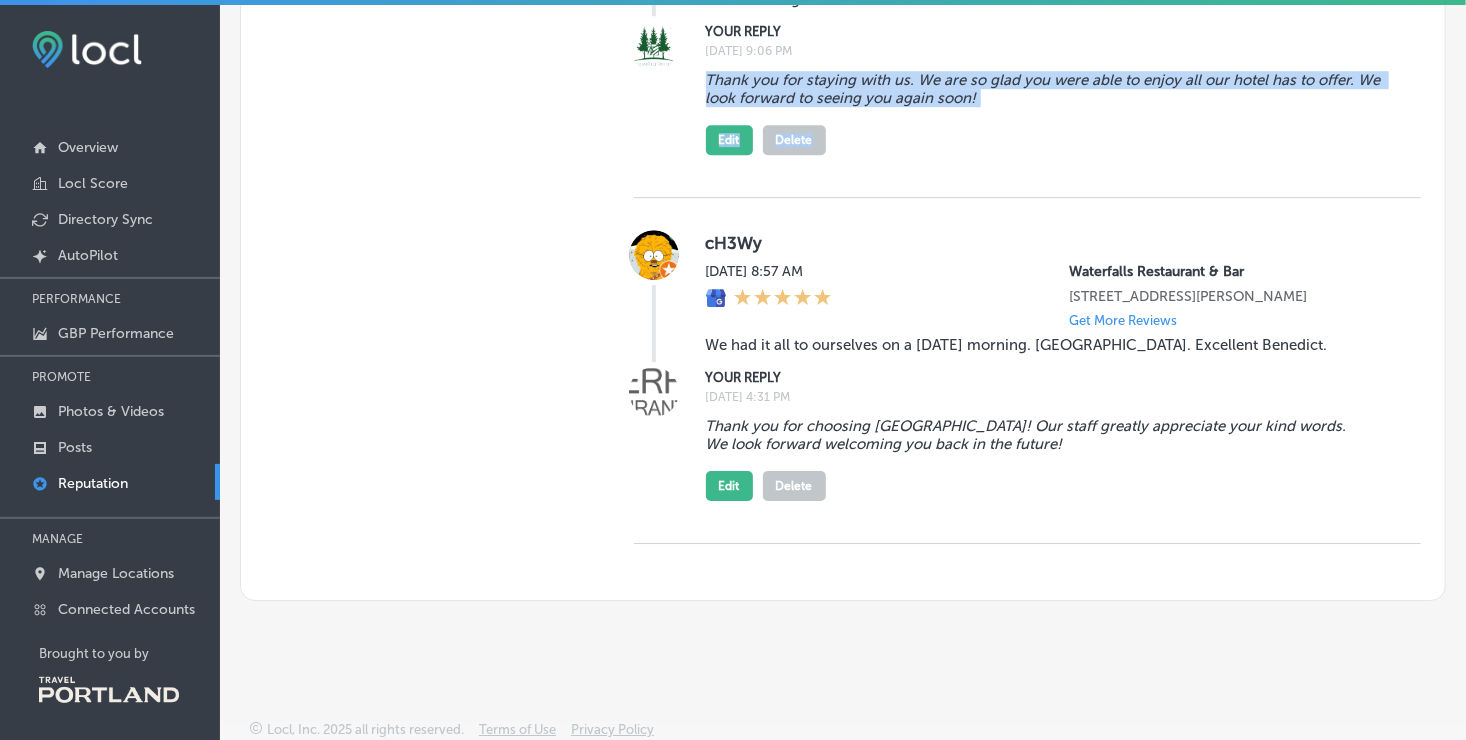 drag, startPoint x: 704, startPoint y: 95, endPoint x: 993, endPoint y: 138, distance: 292.18146 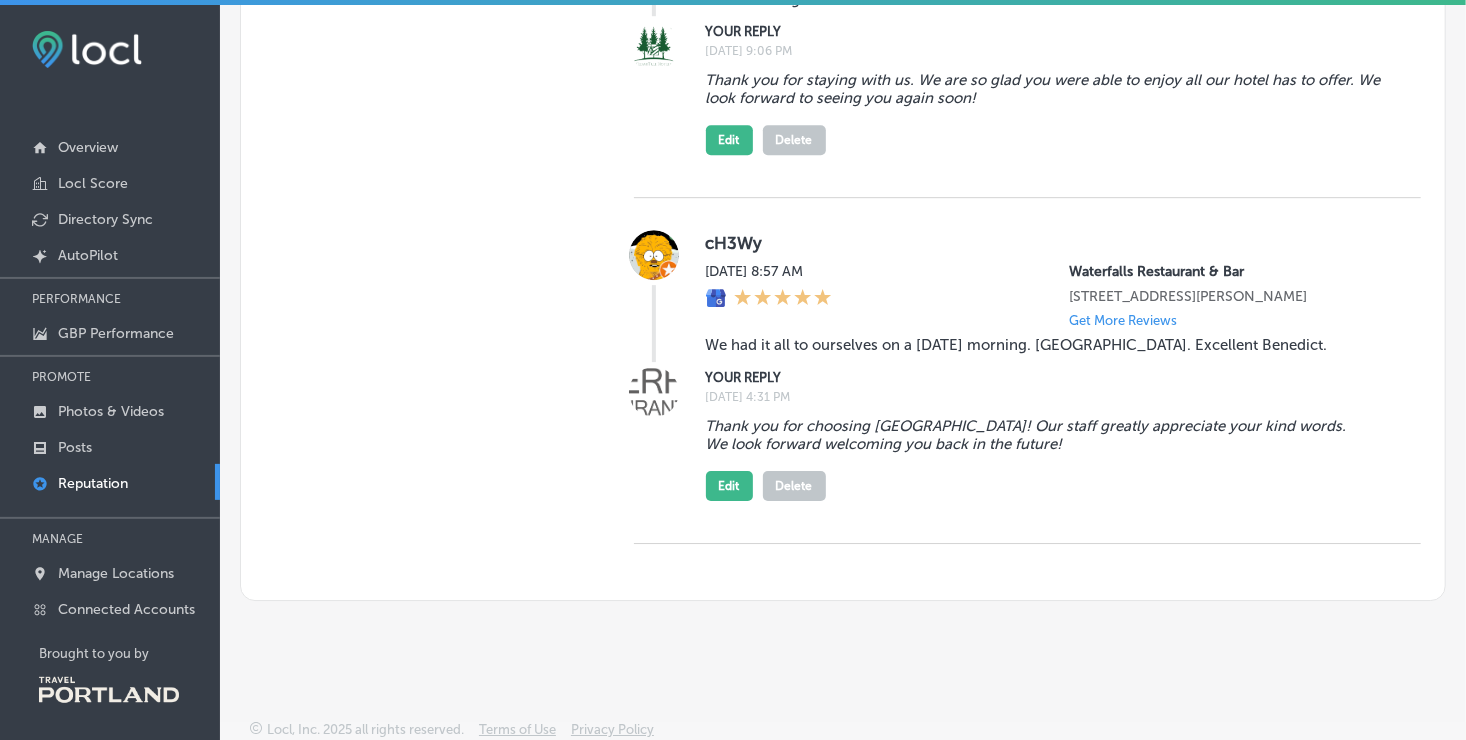 drag, startPoint x: 993, startPoint y: 138, endPoint x: 939, endPoint y: 185, distance: 71.5891 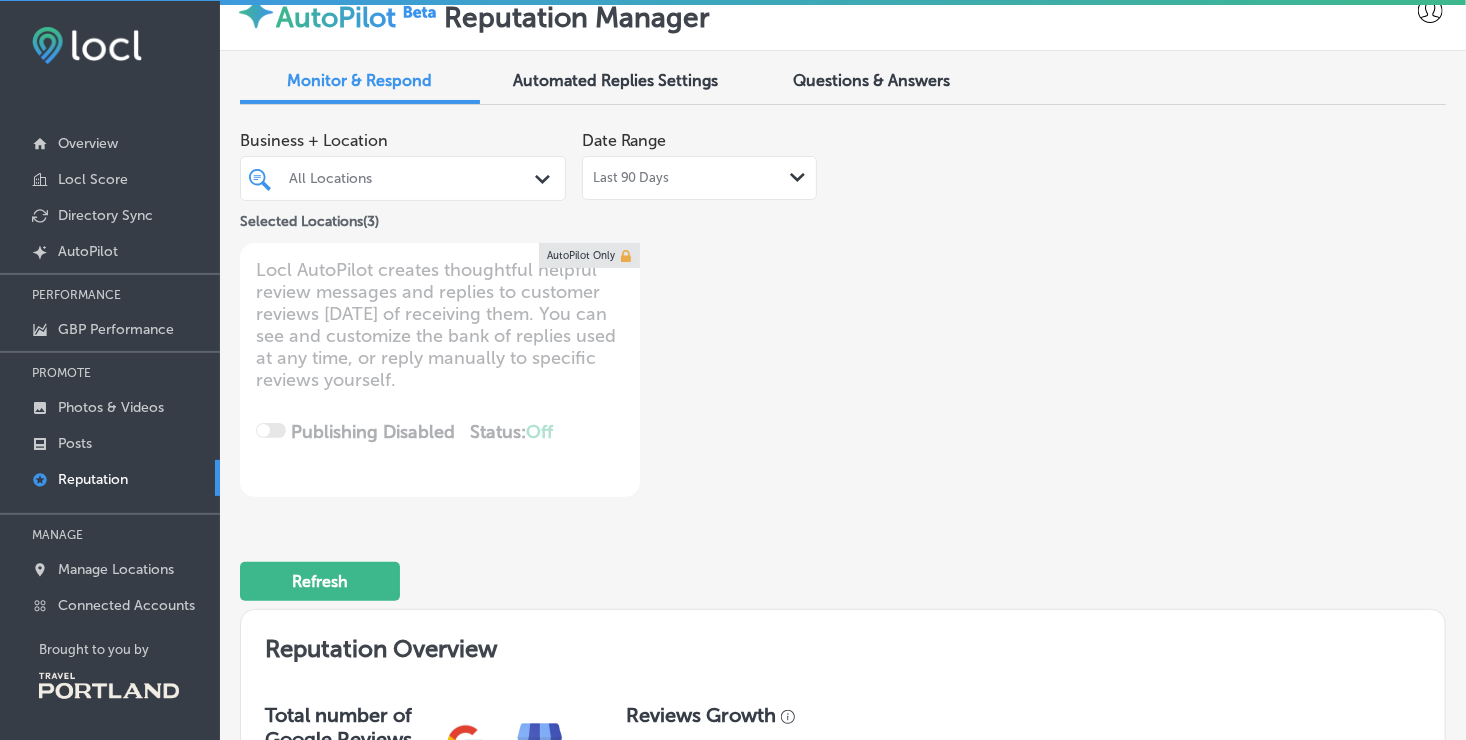 scroll, scrollTop: 0, scrollLeft: 0, axis: both 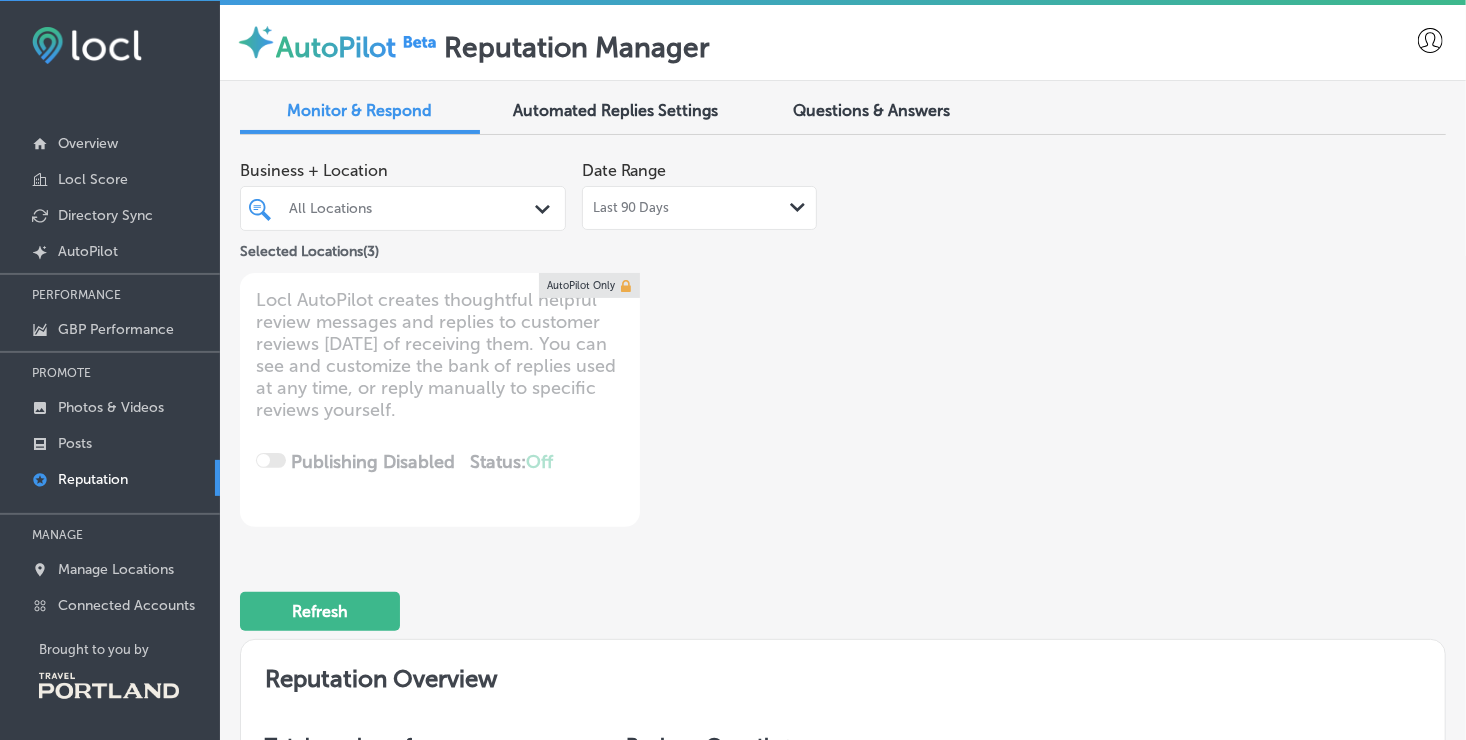 click on "Last 90 Days
Path
Created with Sketch." at bounding box center [699, 208] 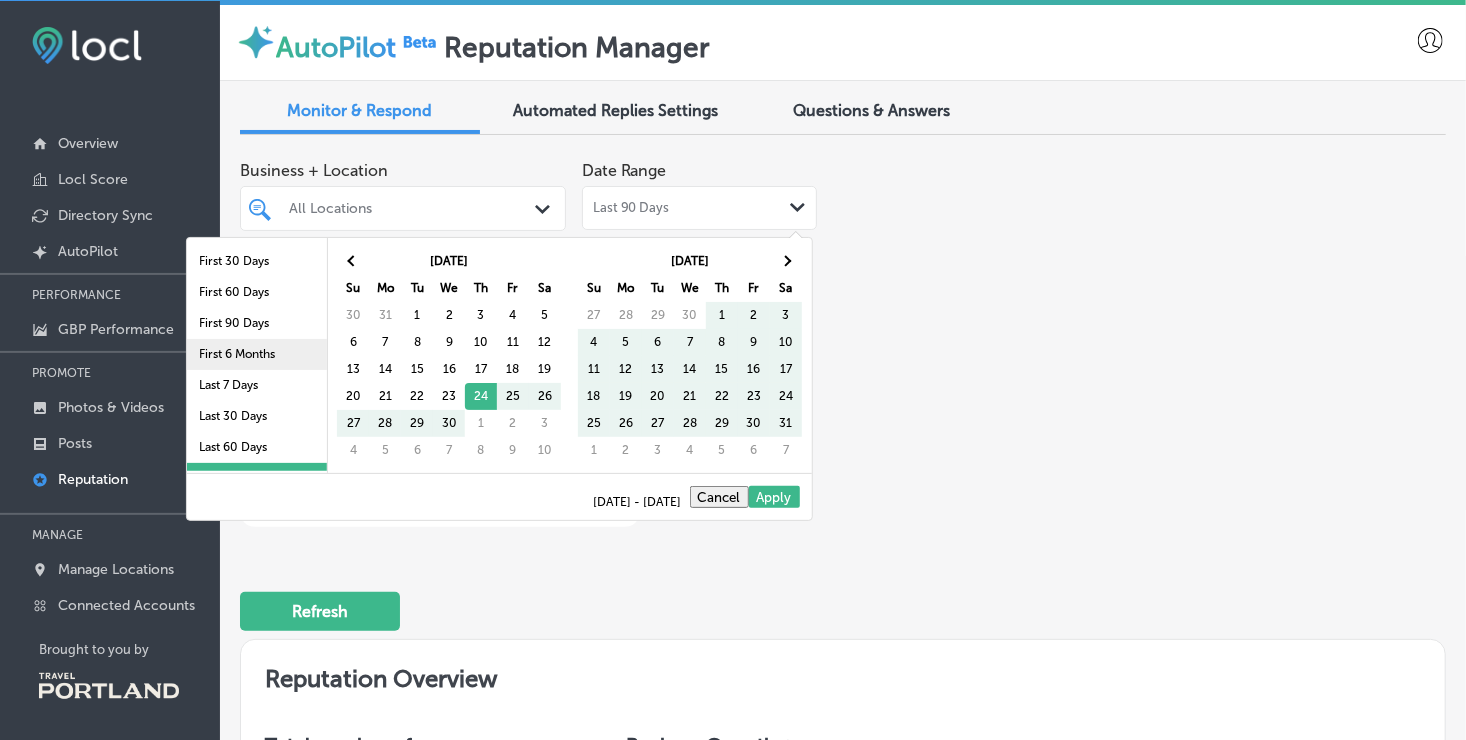 click on "First 6 Months" at bounding box center [257, 354] 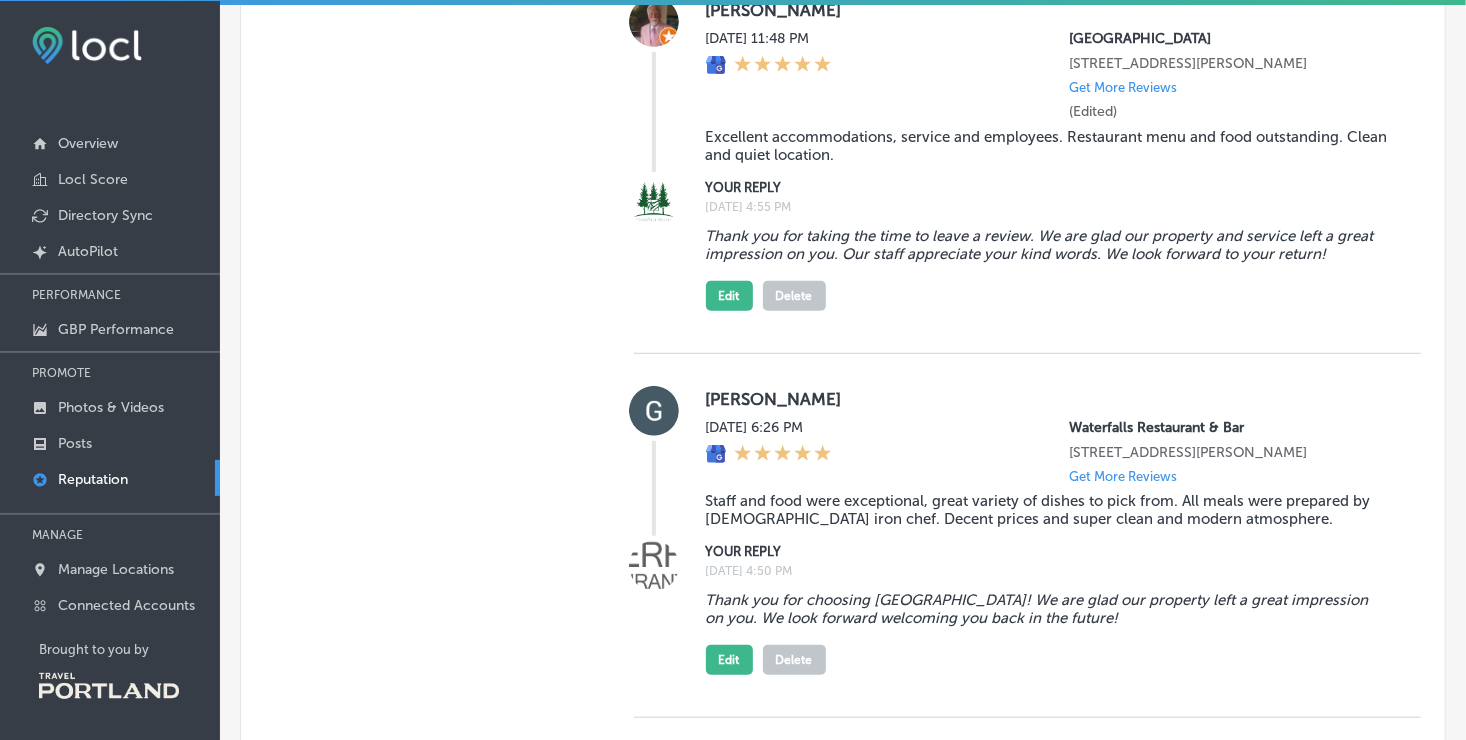 scroll, scrollTop: 4116, scrollLeft: 0, axis: vertical 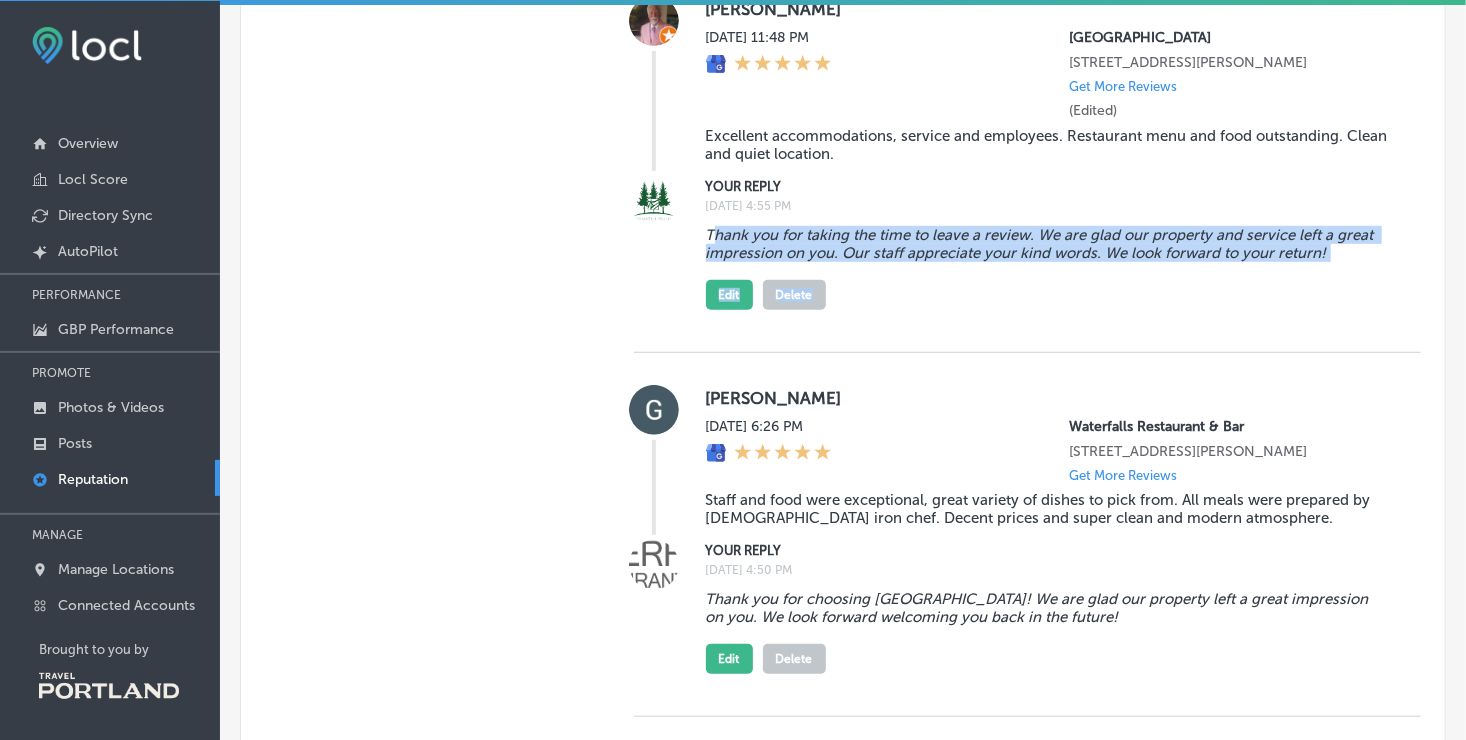 drag, startPoint x: 705, startPoint y: 391, endPoint x: 910, endPoint y: 461, distance: 216.6218 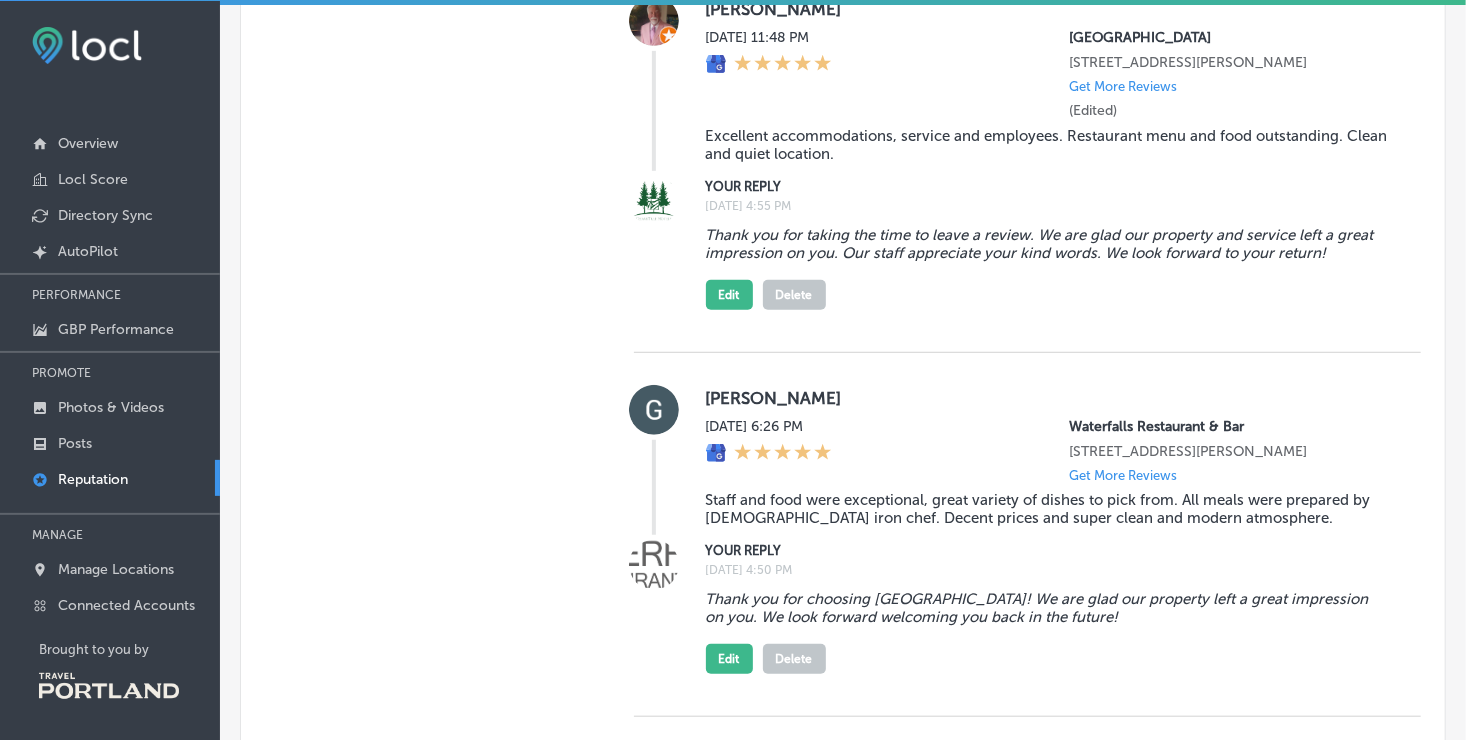 drag, startPoint x: 910, startPoint y: 461, endPoint x: 910, endPoint y: 472, distance: 11 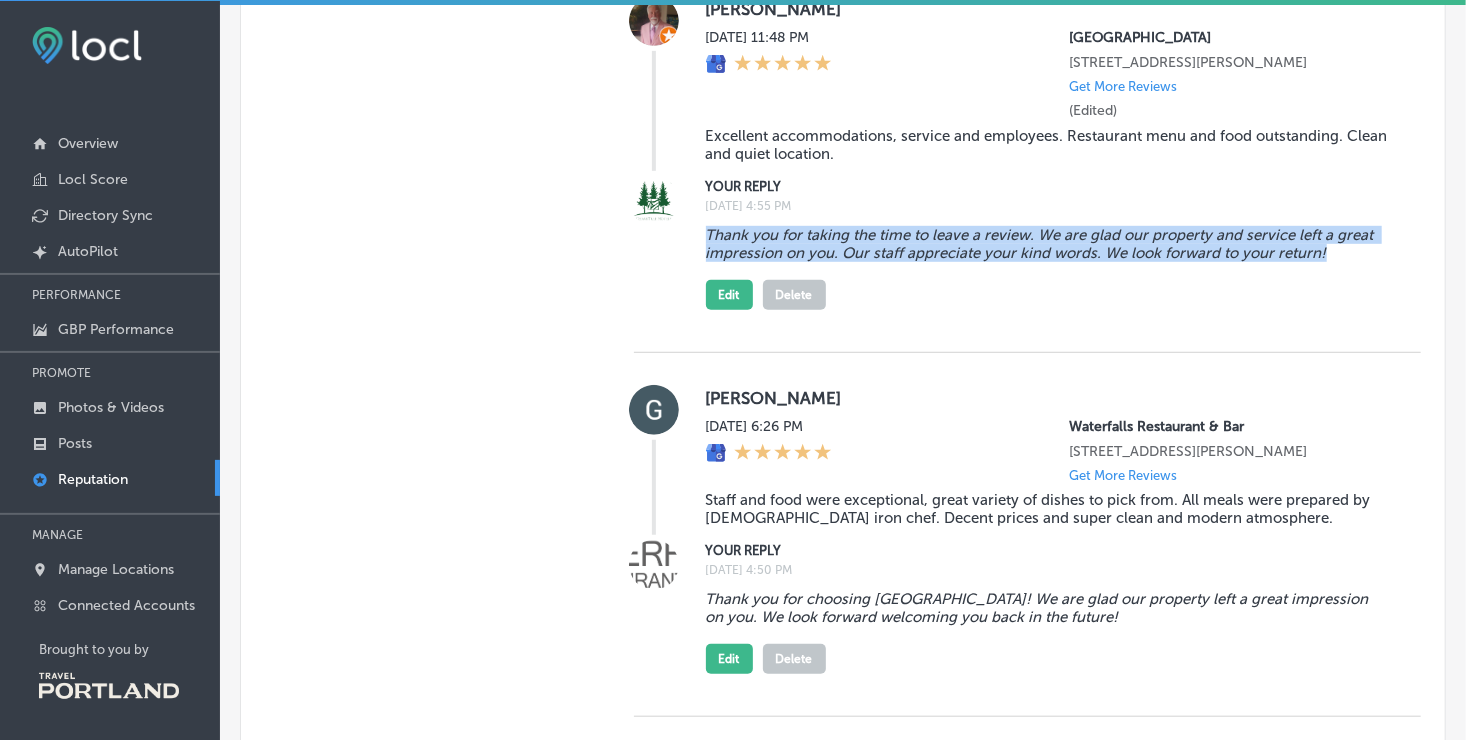 drag, startPoint x: 702, startPoint y: 384, endPoint x: 1338, endPoint y: 401, distance: 636.2272 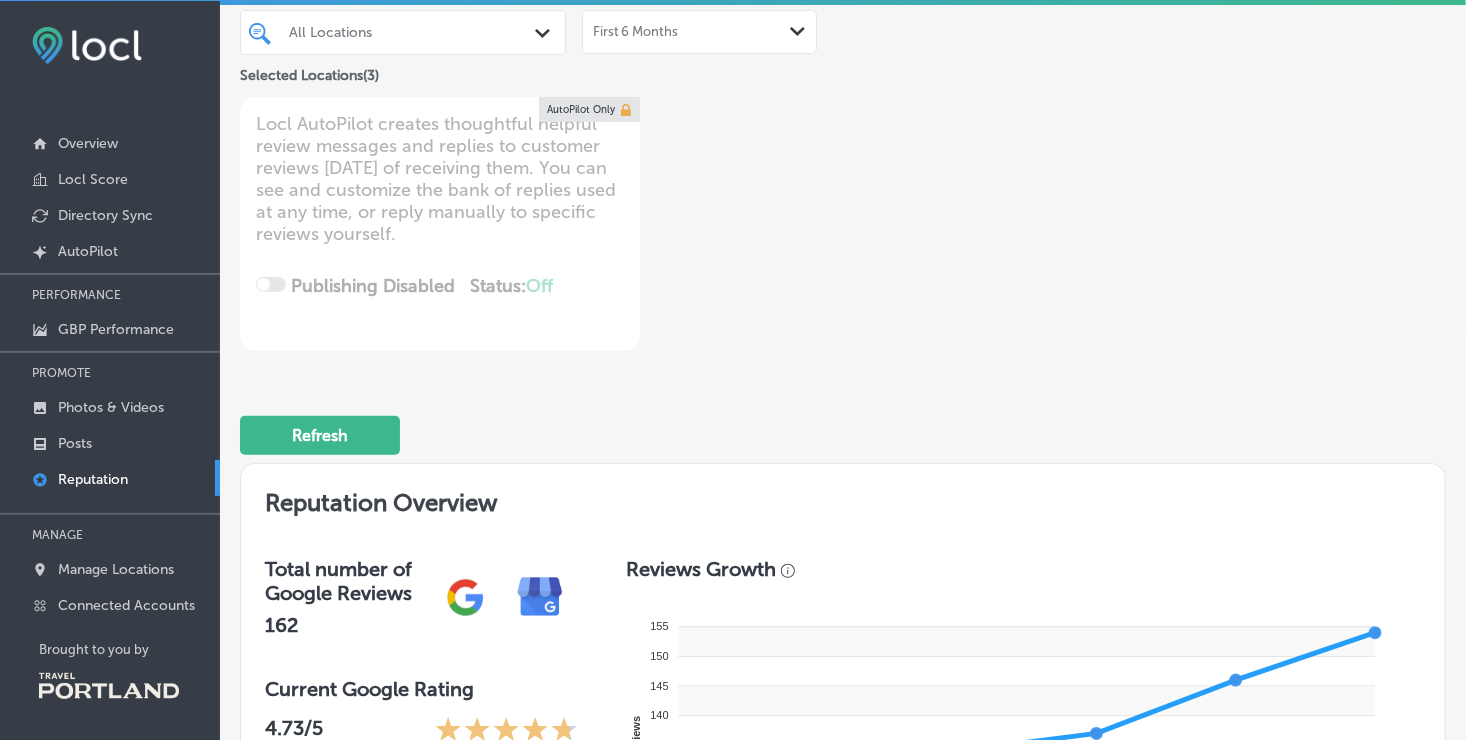 scroll, scrollTop: 0, scrollLeft: 0, axis: both 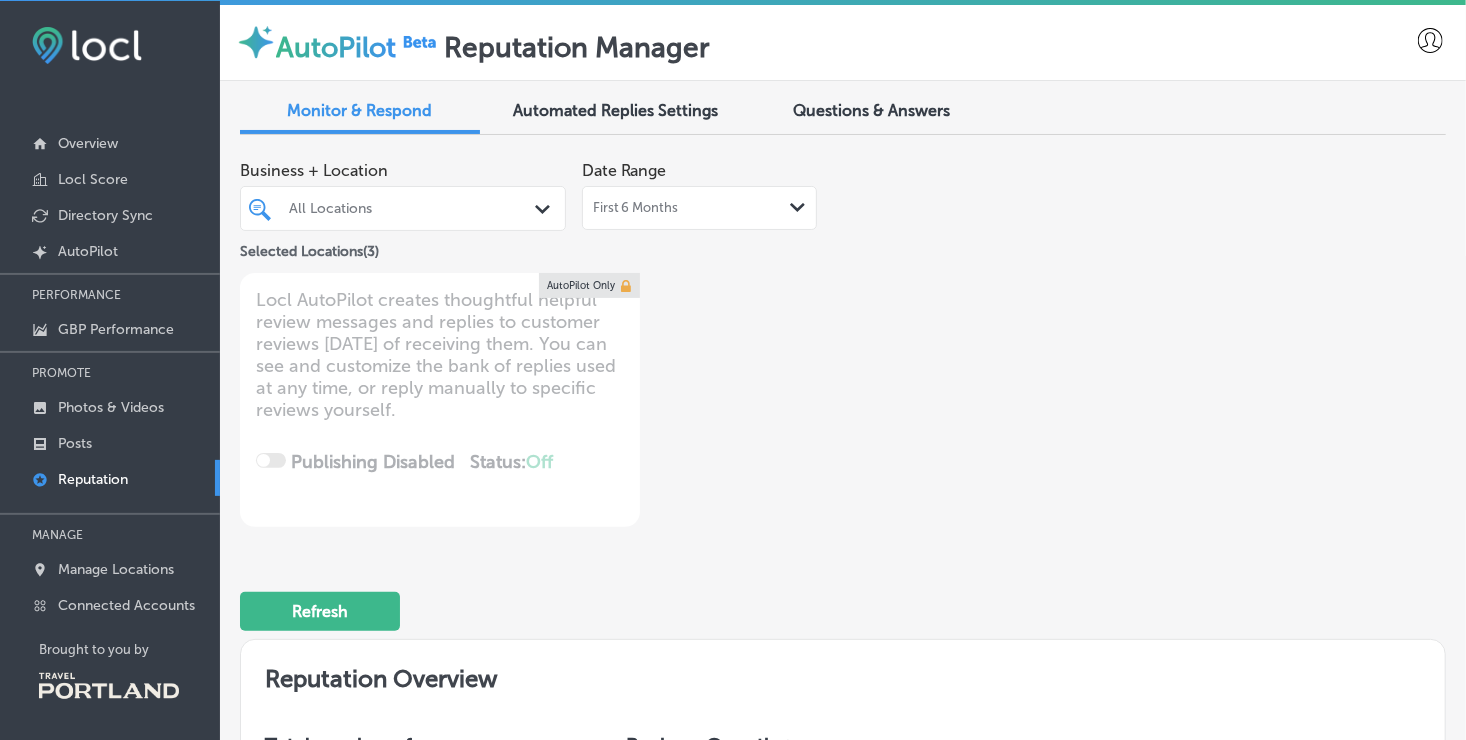 click on "First 6 Months
Path
Created with Sketch." at bounding box center (699, 208) 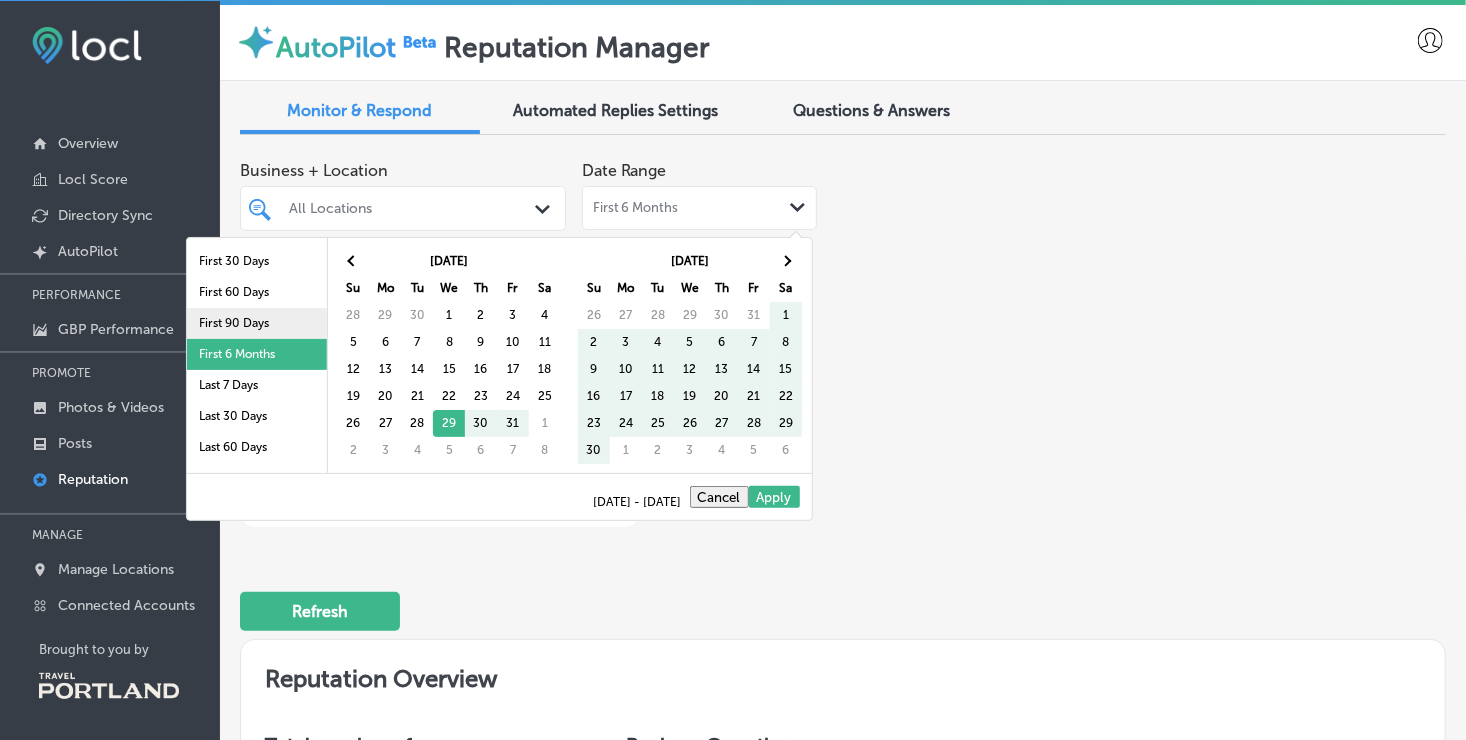 click on "First 90 Days" at bounding box center [257, 323] 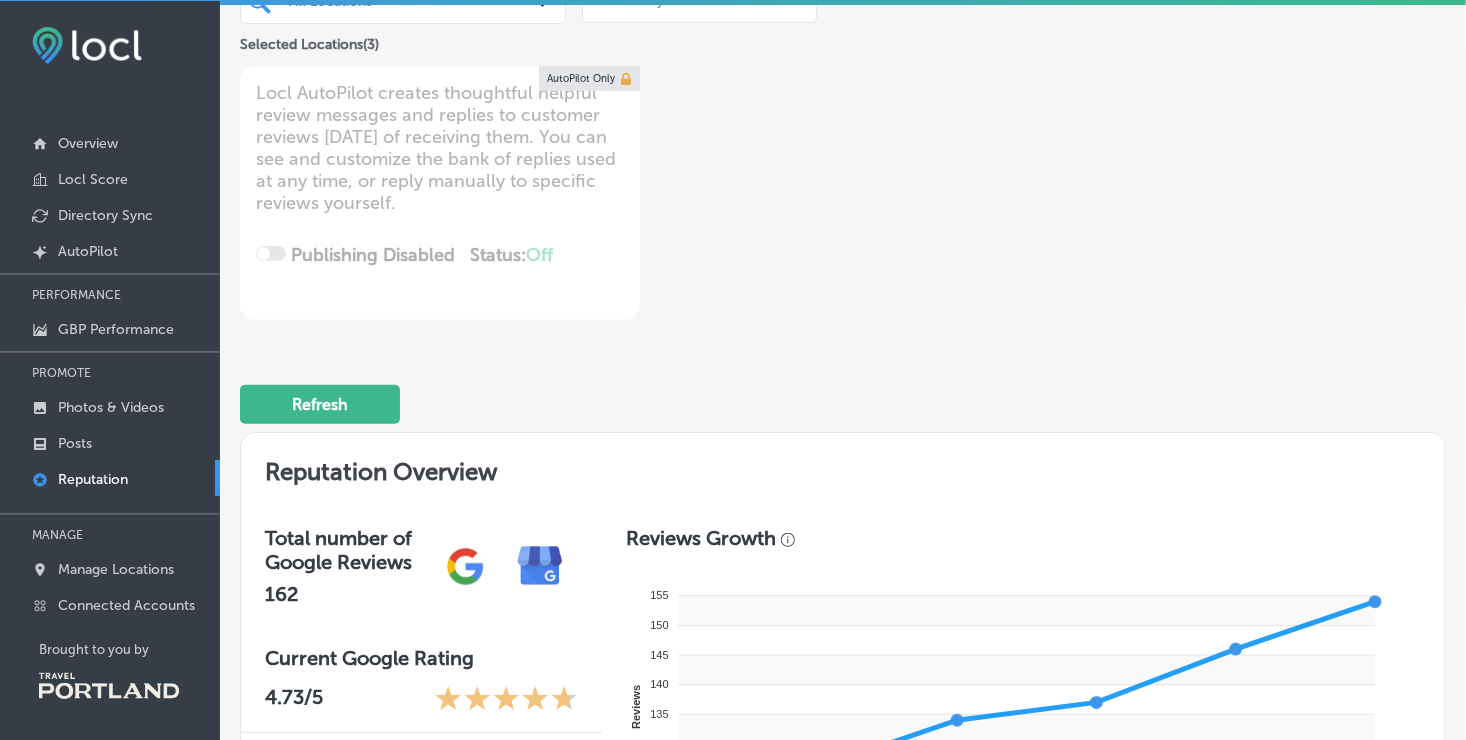 scroll, scrollTop: 0, scrollLeft: 0, axis: both 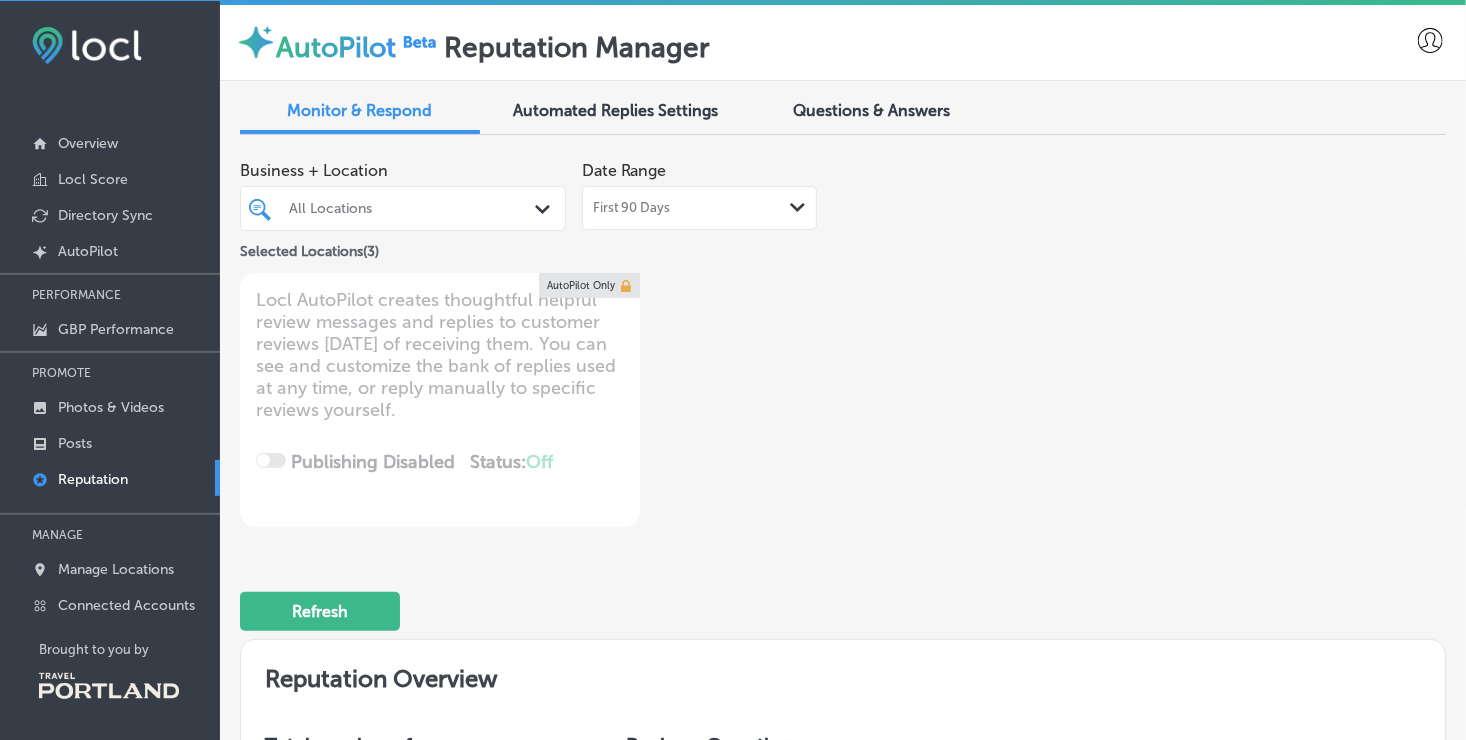 click on "First 90 Days
Path
Created with Sketch." at bounding box center (699, 208) 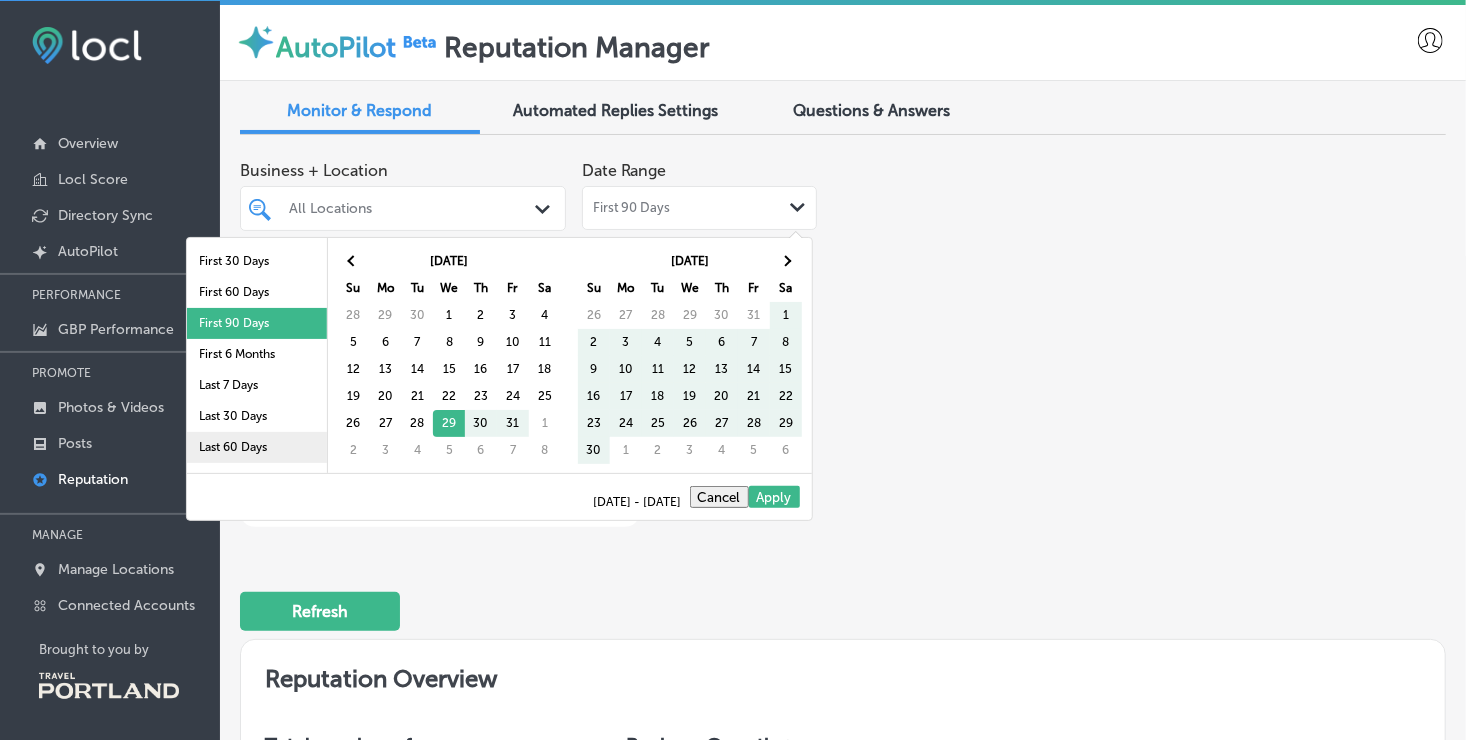 click on "Last 60 Days" at bounding box center (257, 447) 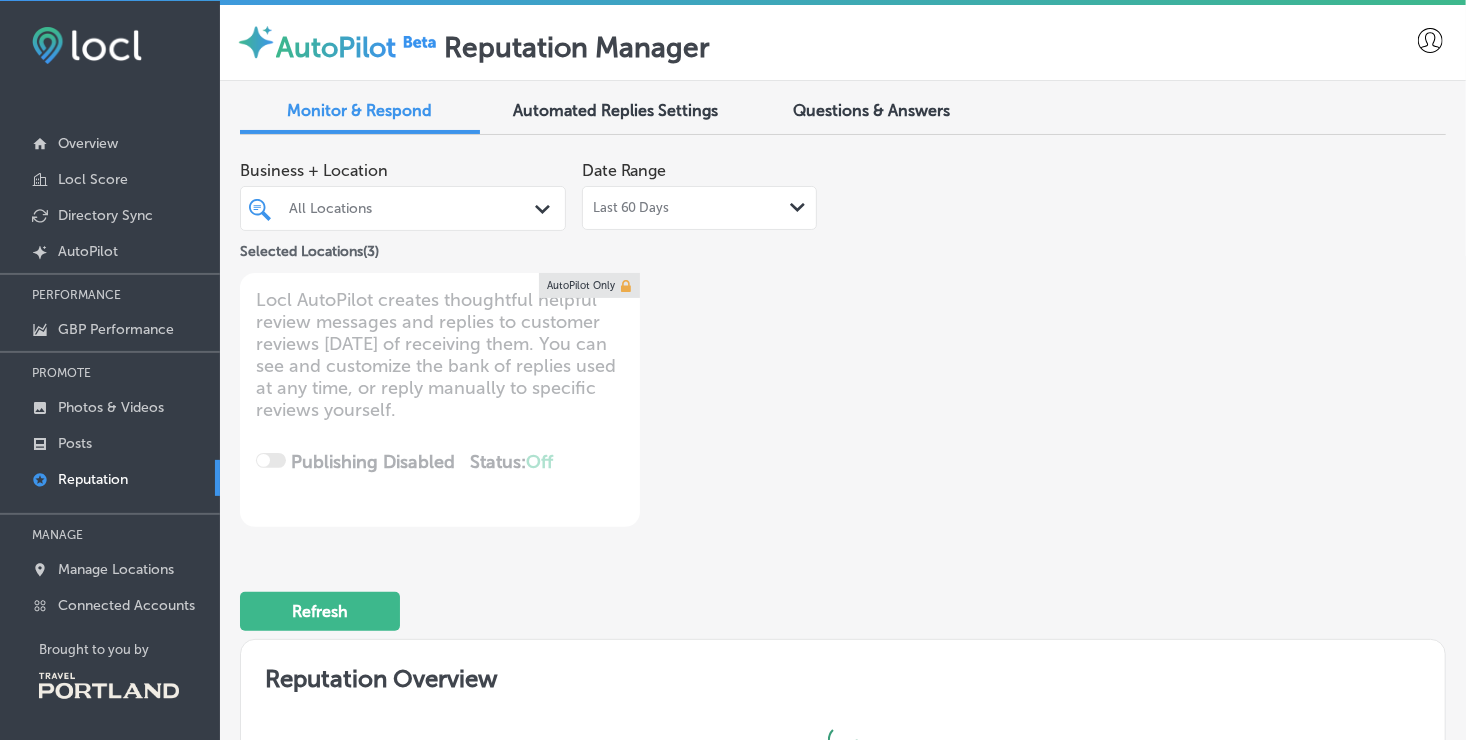 type on "x" 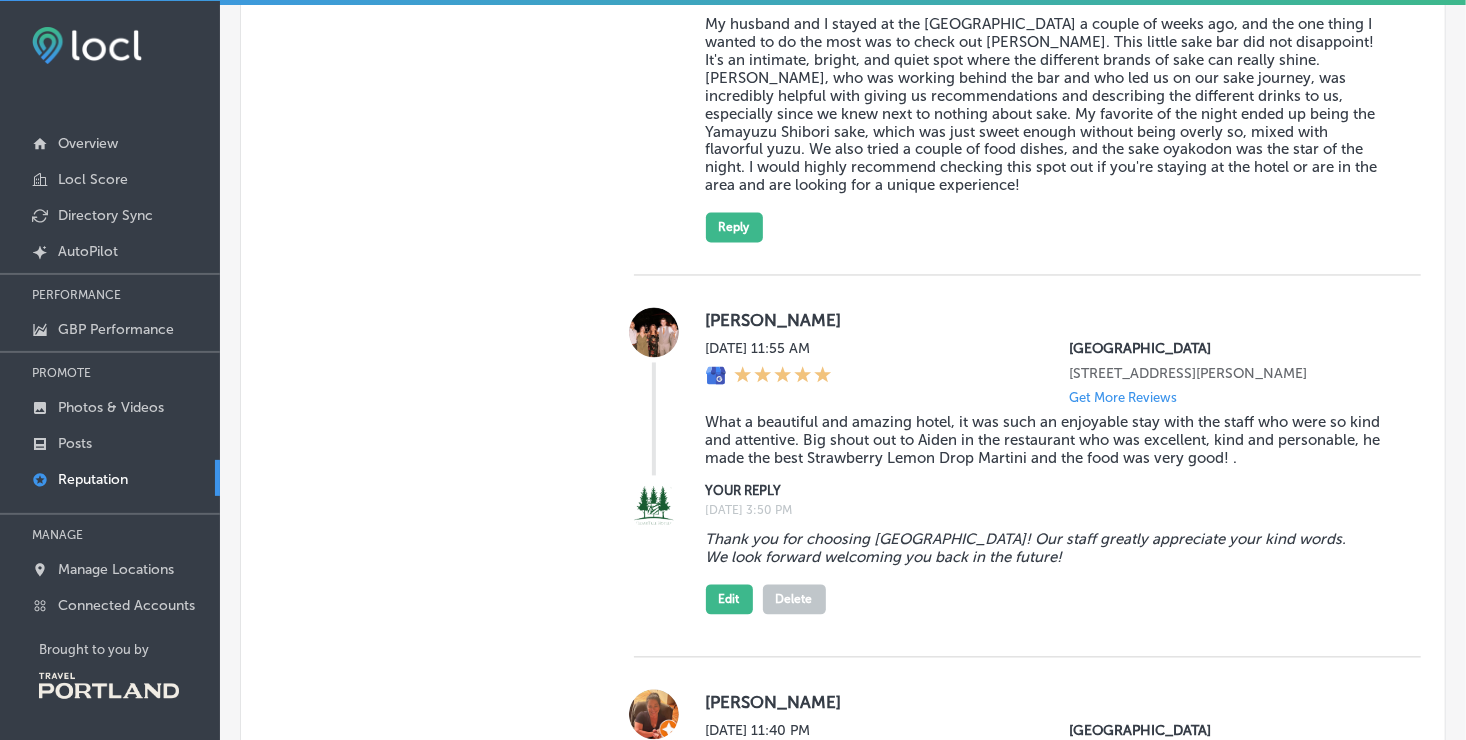 scroll, scrollTop: 1686, scrollLeft: 0, axis: vertical 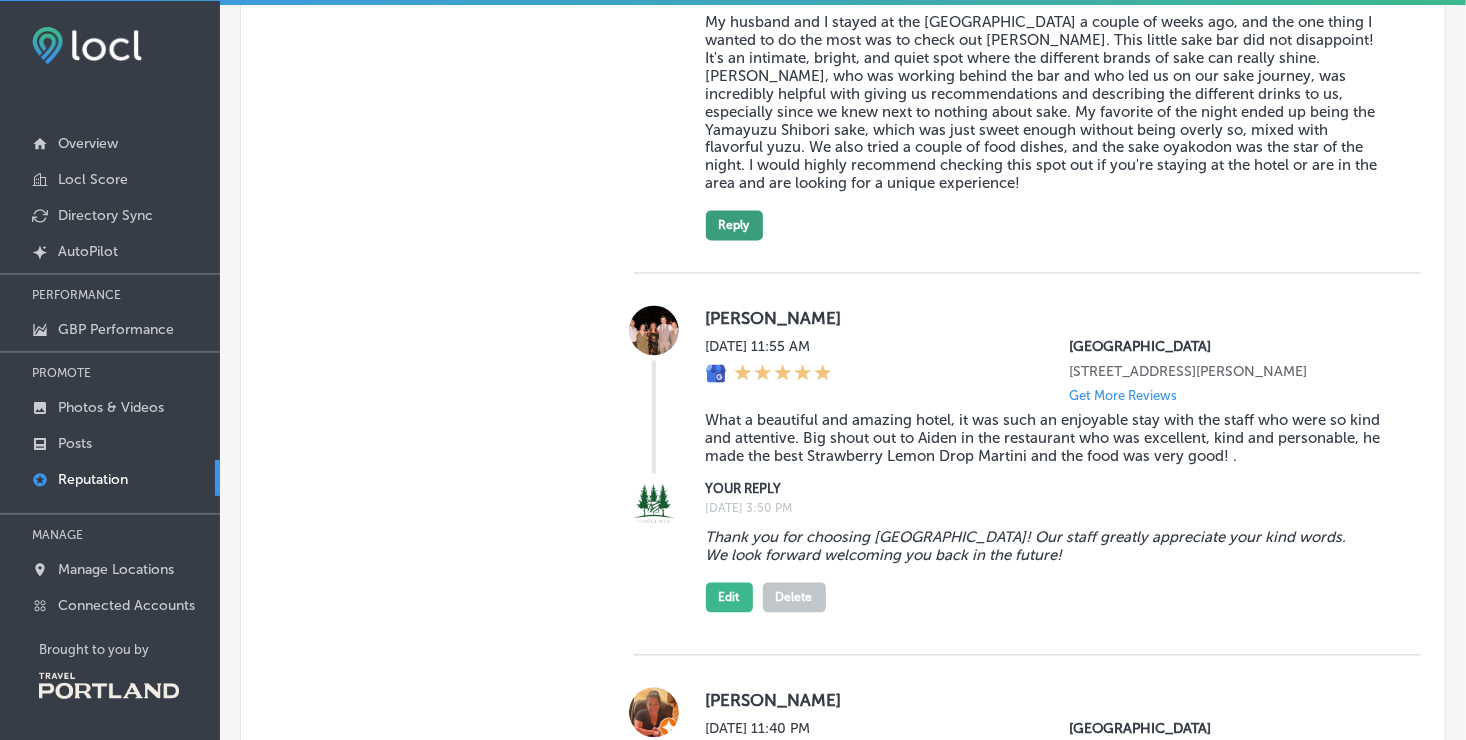 click on "Reply" at bounding box center (734, 226) 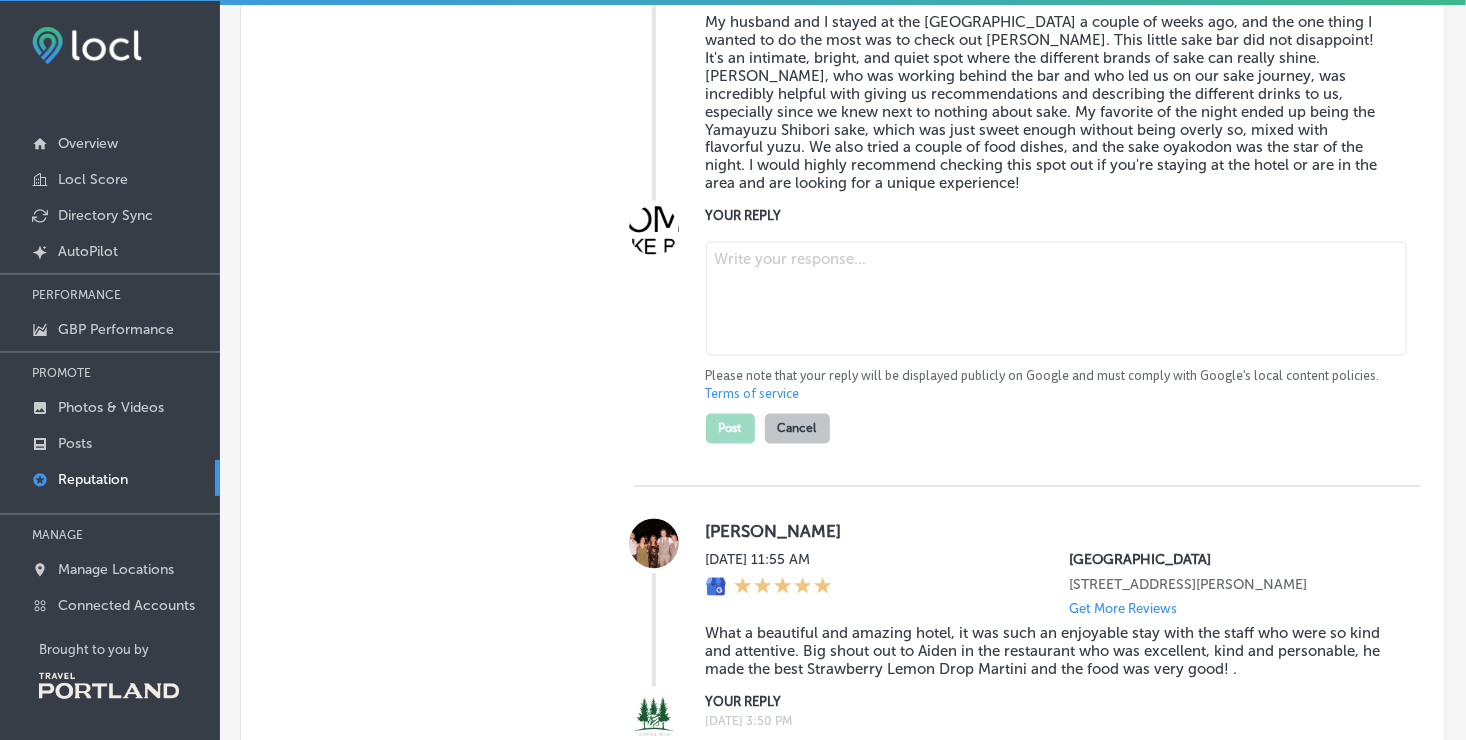 click at bounding box center (1056, 299) 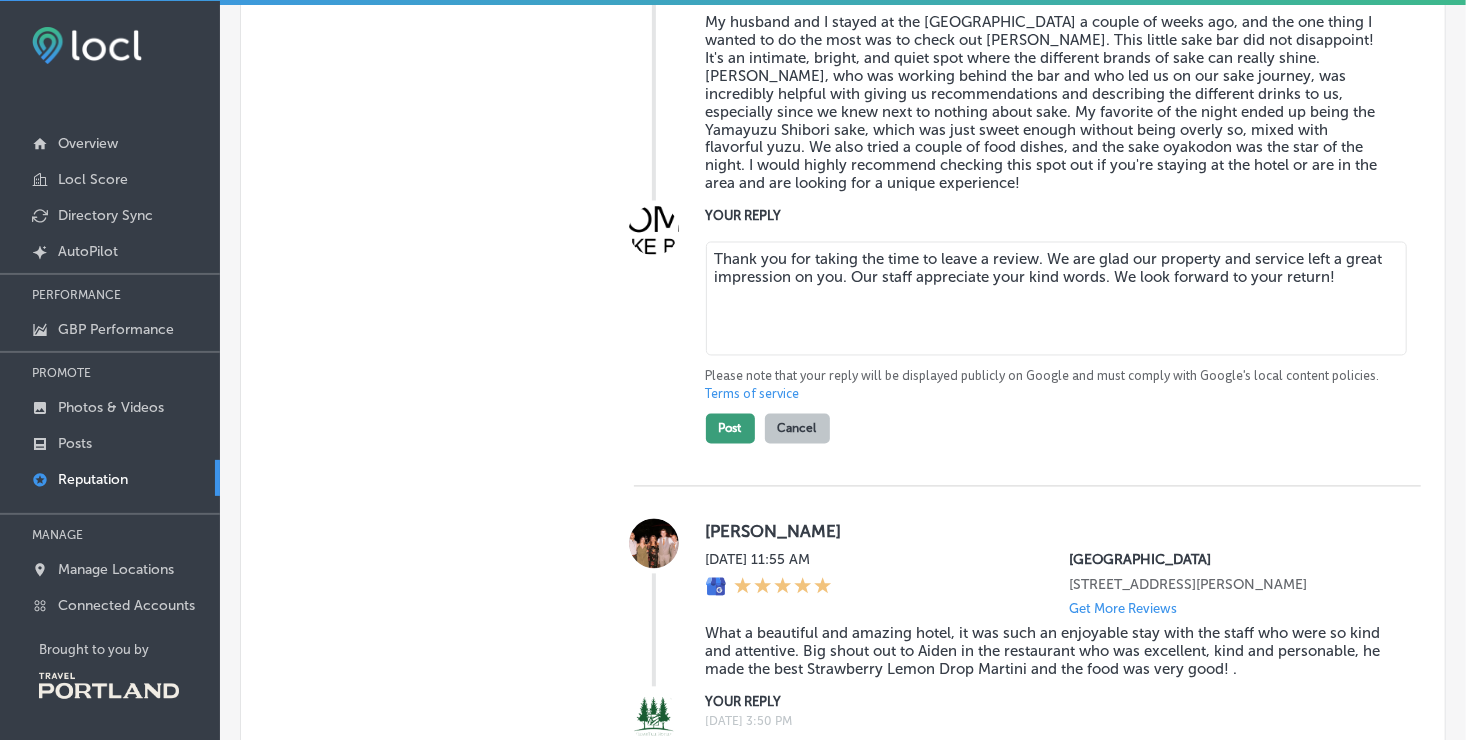 type on "Thank you for taking the time to leave a review. We are glad our property and service left a great impression on you. Our staff appreciate your kind words. We look forward to your return!" 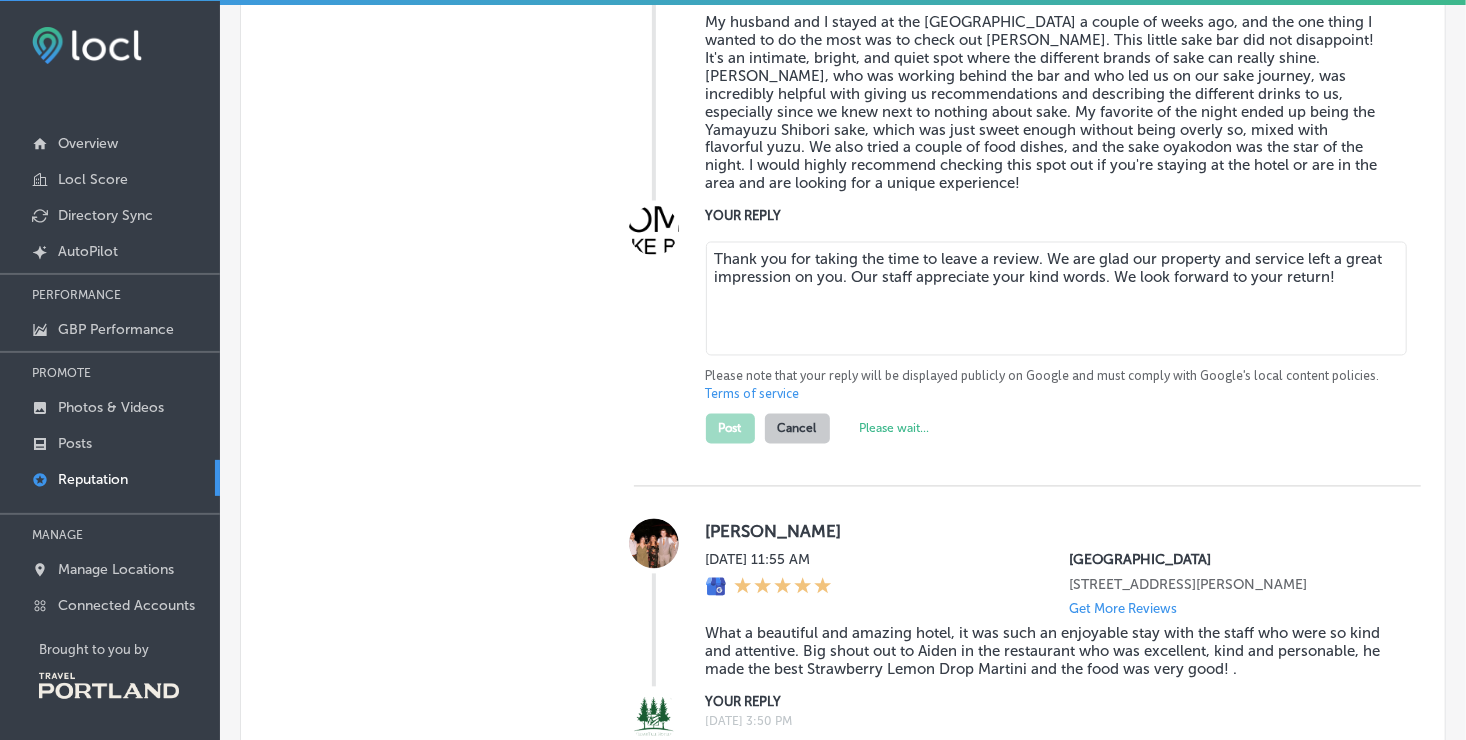 type on "x" 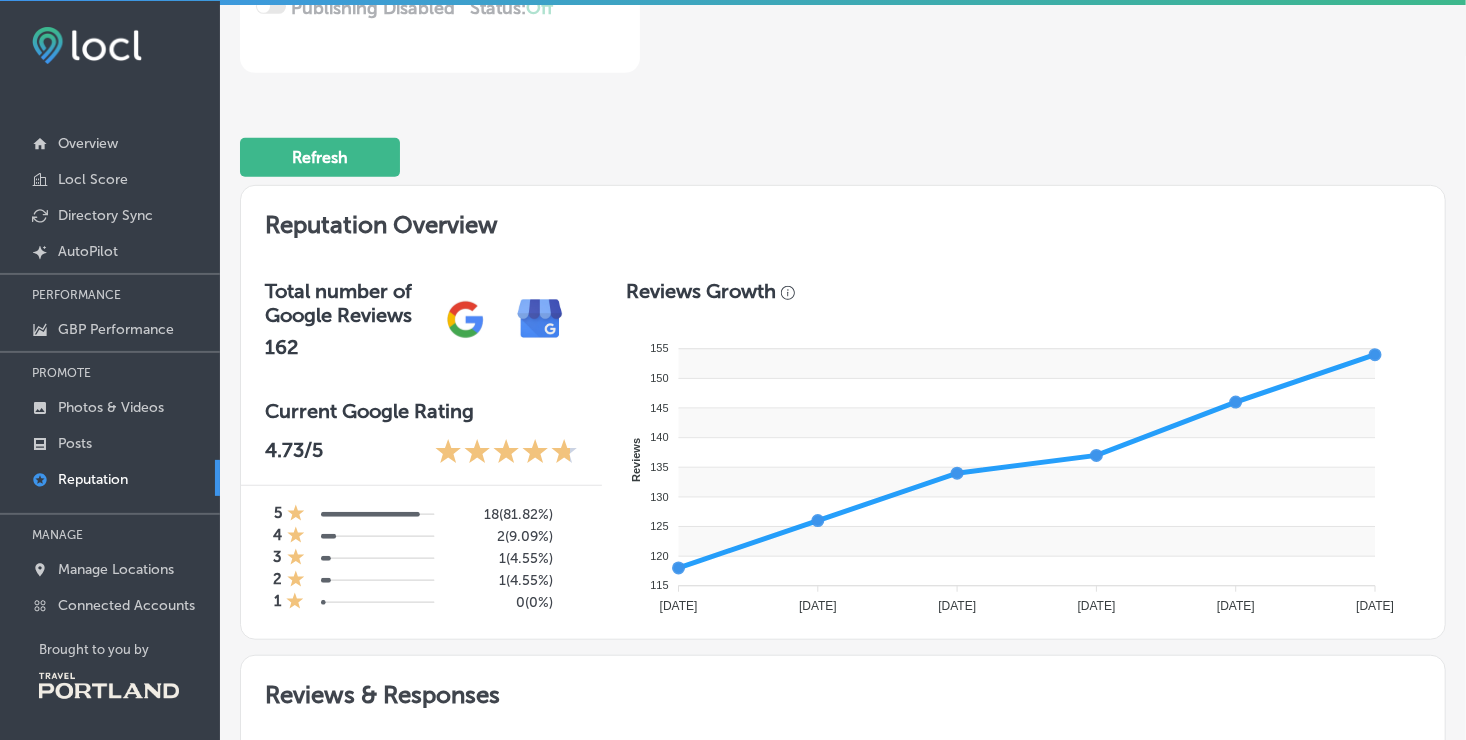 scroll, scrollTop: 168, scrollLeft: 0, axis: vertical 